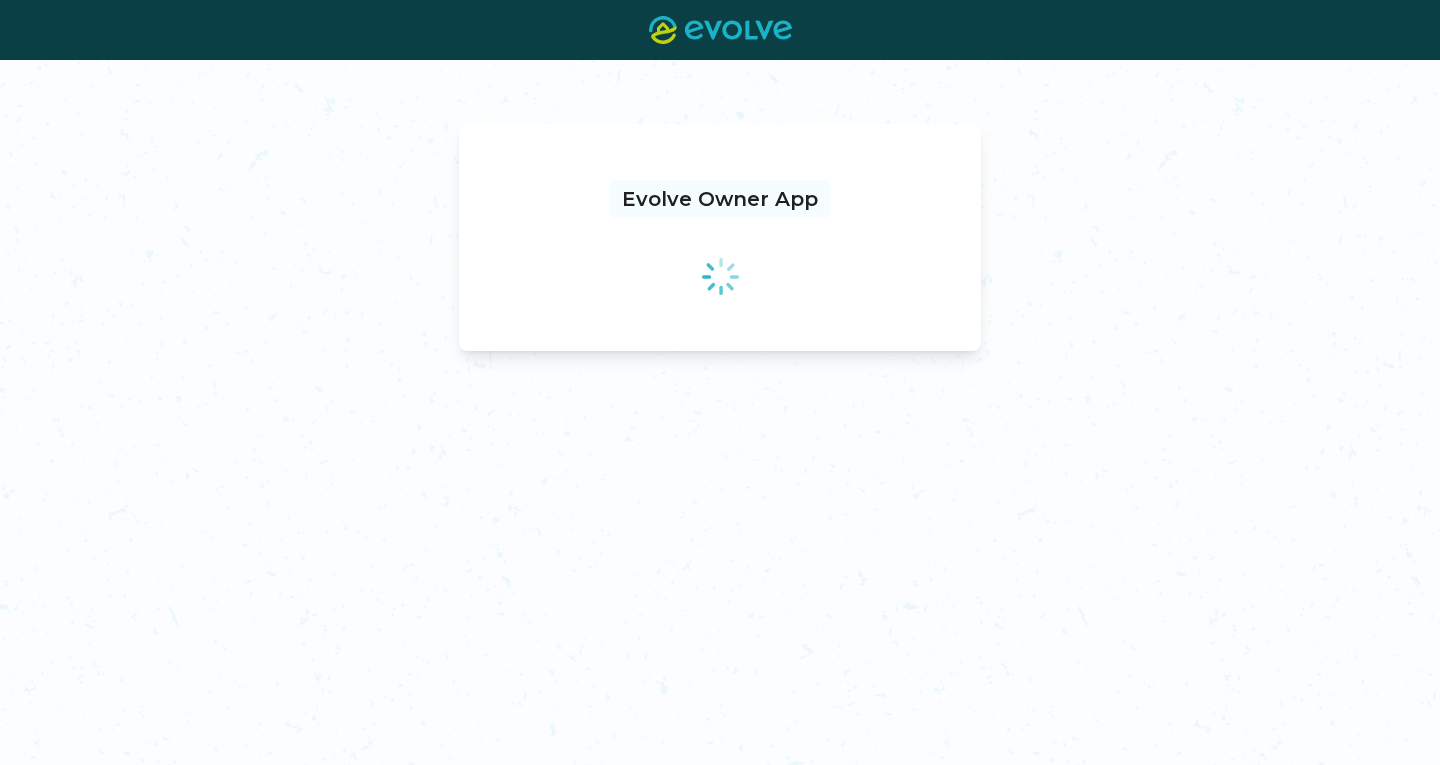 scroll, scrollTop: 0, scrollLeft: 0, axis: both 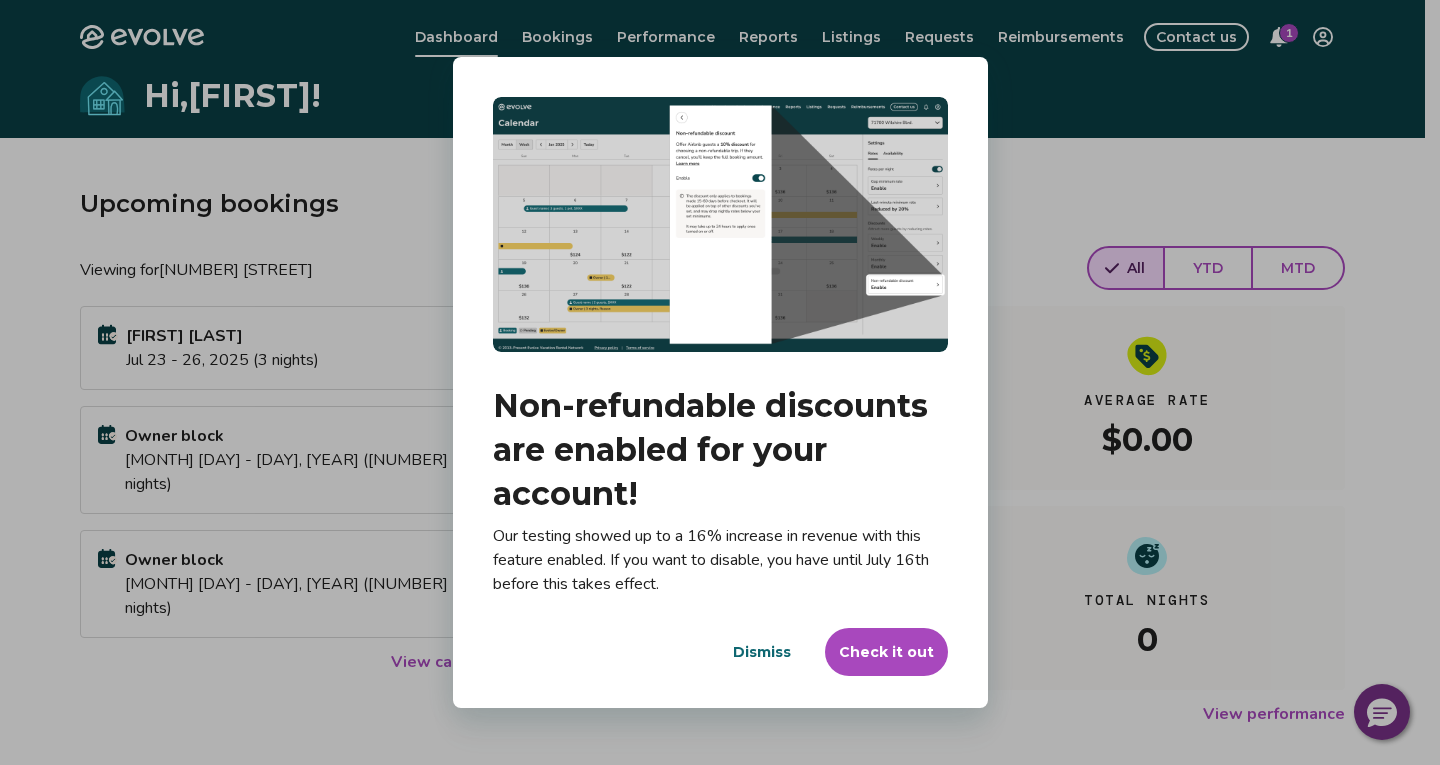 click on "Dismiss" at bounding box center (762, 652) 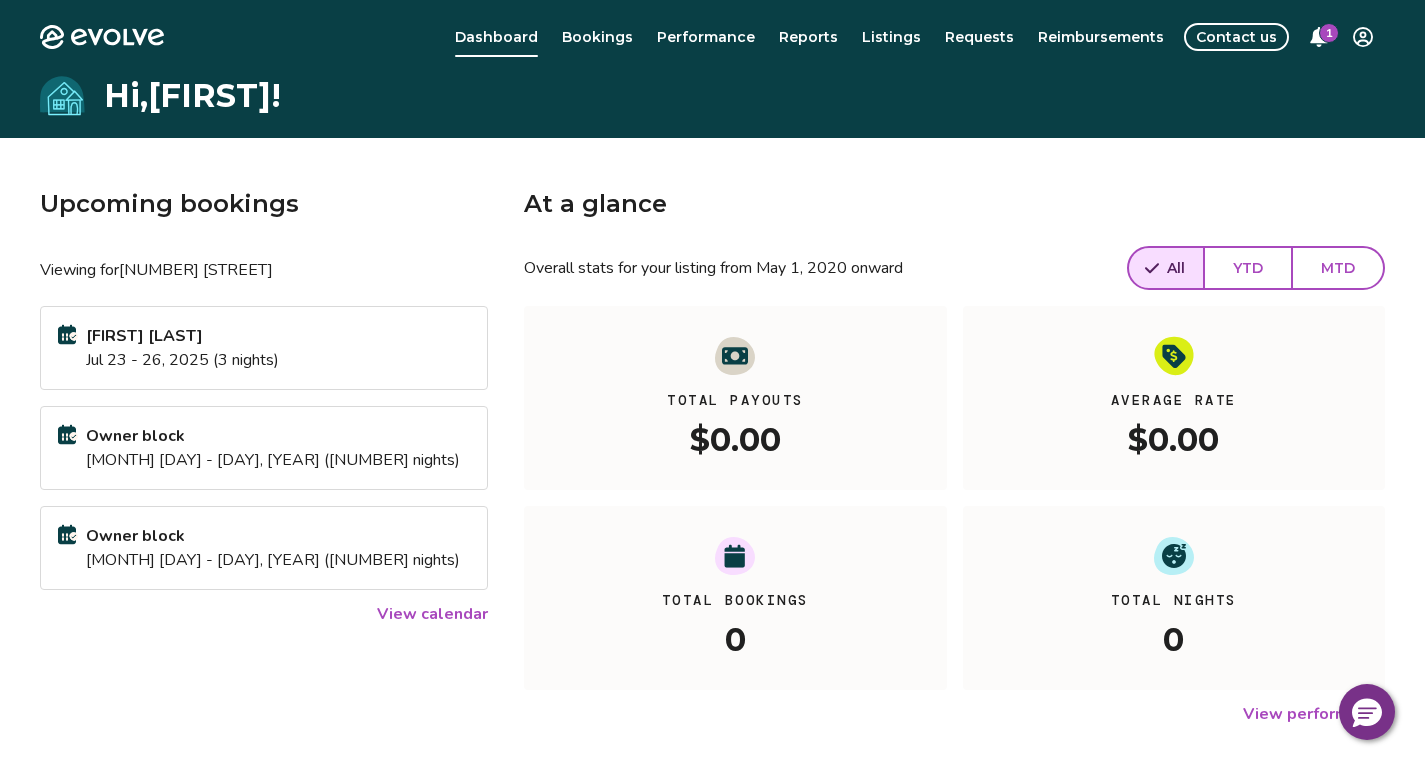 click 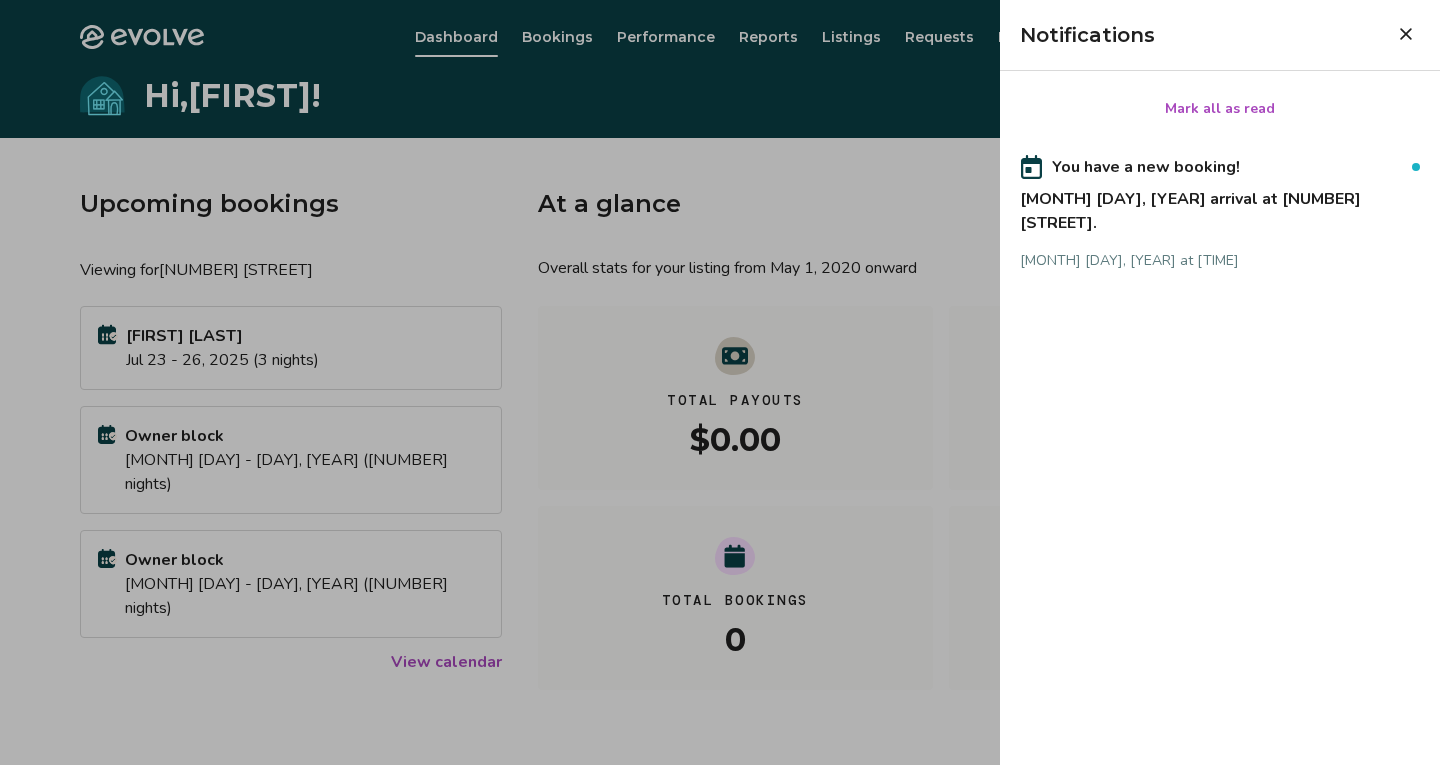 click at bounding box center [720, 382] 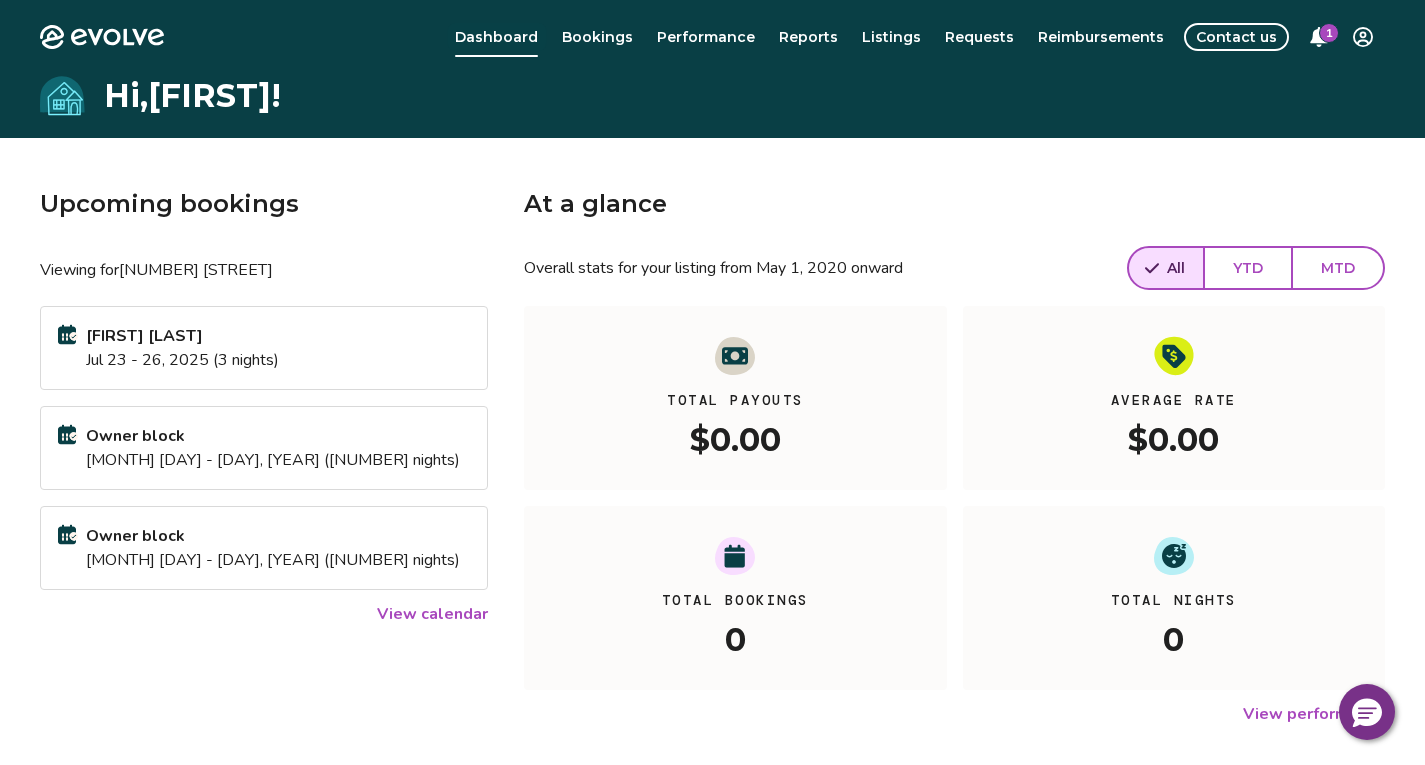 click on "Dashboard" at bounding box center [496, 37] 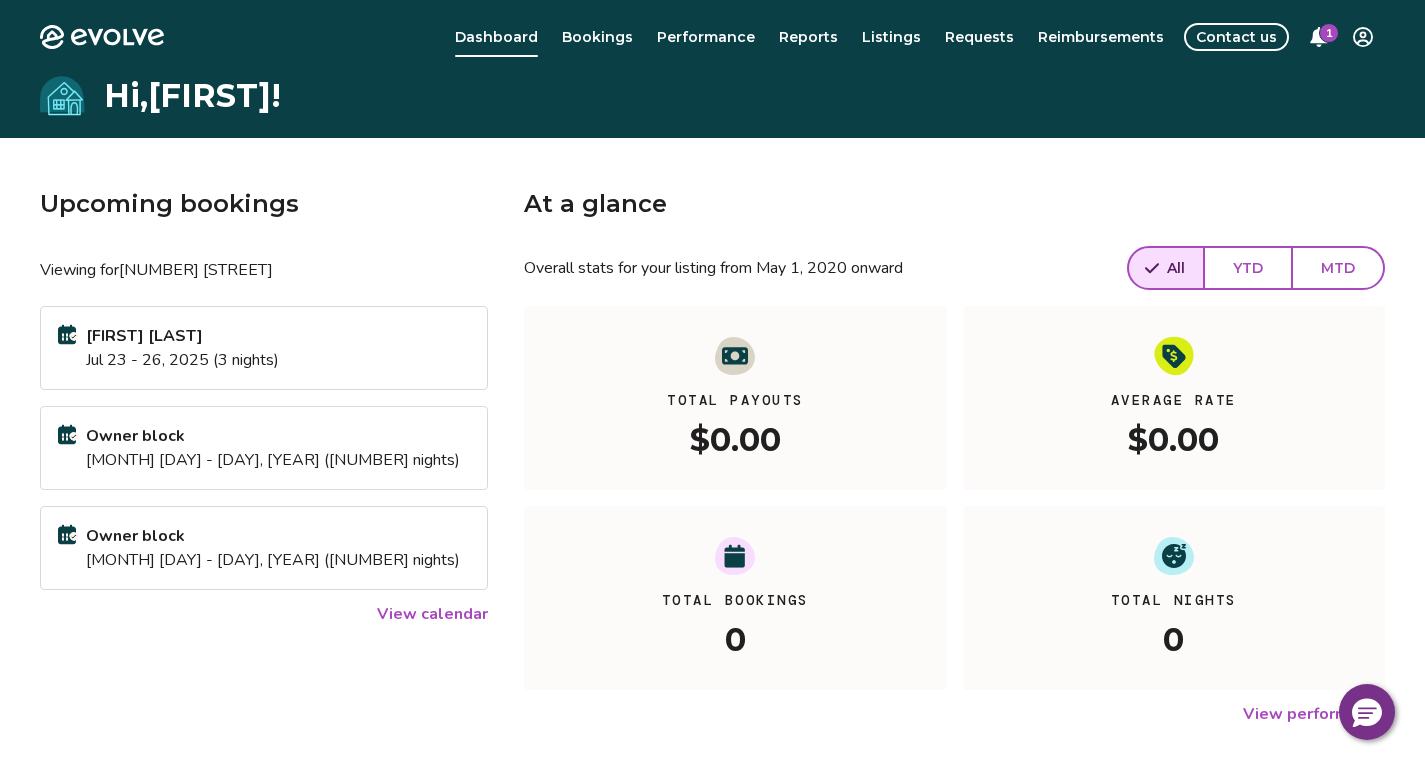 click on "Upcoming bookings Viewing for  [NUMBER] [STREET] [FIRST] [LAST] [MONTH] [DAY] - [DAY], [YEAR] ([NUMBER] nights) Owner block [MONTH] [DAY] - [DAY], [YEAR] ([NUMBER] nights) Owner block [MONTH] [DAY] - [DAY], [YEAR] ([NUMBER] nights) View calendar At a glance Overall stats for your listing from [MONTH] 1, [YEAR] onward All YTD MTD Total Payouts $0.00 Average Rate $0.00 Total Bookings 0 Total Nights 0 View performance Looking for the booking site links to your listing?  You can find these under  the  Listings  overview" at bounding box center [712, 544] 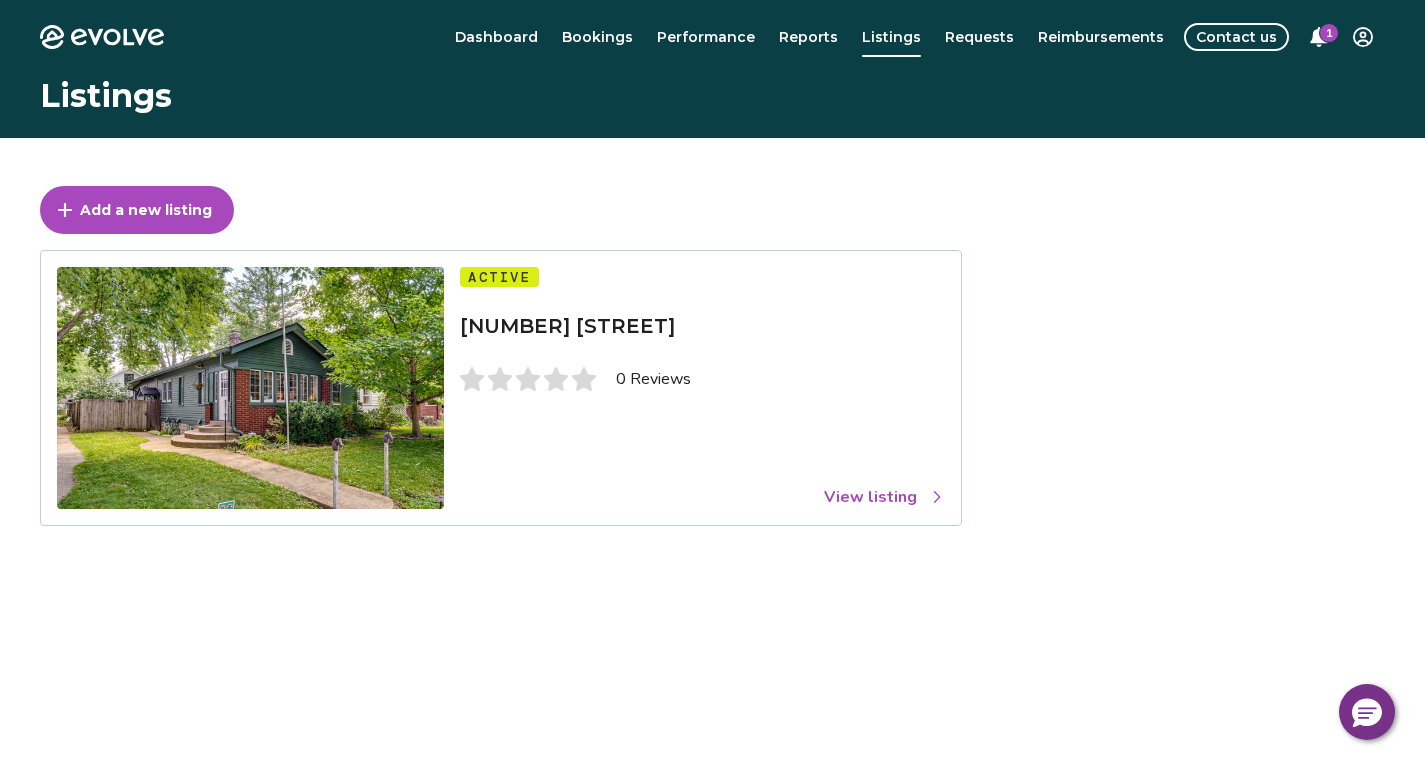 click on "View listing" at bounding box center [884, 497] 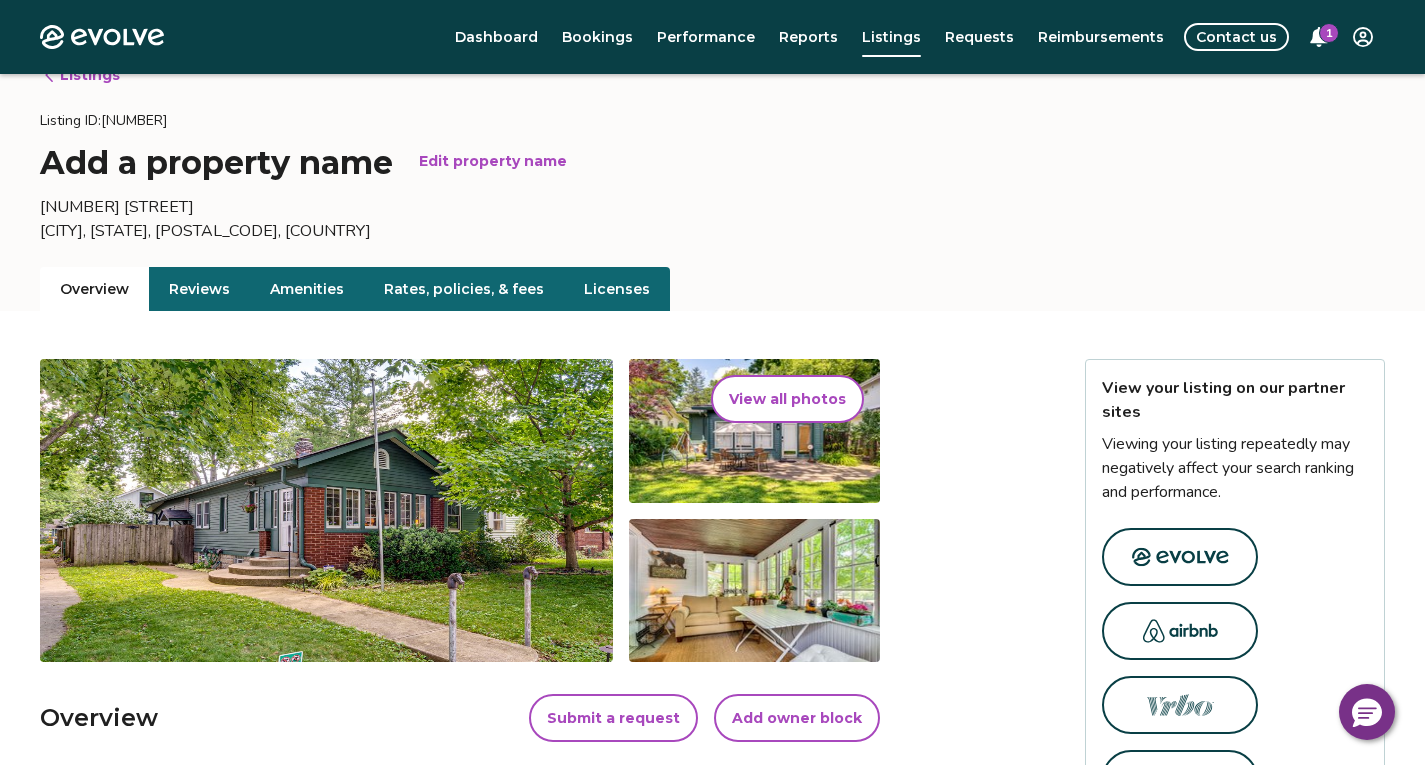 scroll, scrollTop: 0, scrollLeft: 0, axis: both 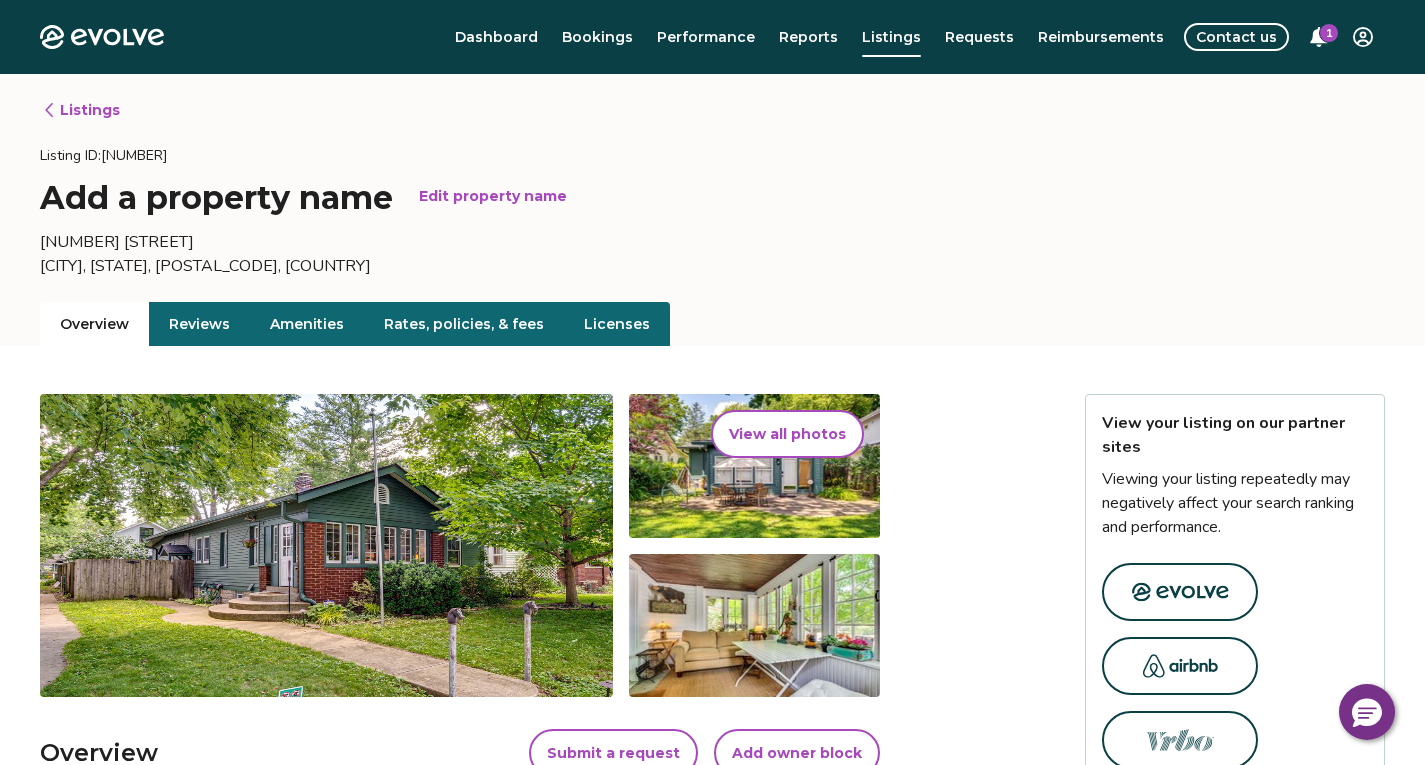 click on "Rates, policies, & fees" at bounding box center [464, 324] 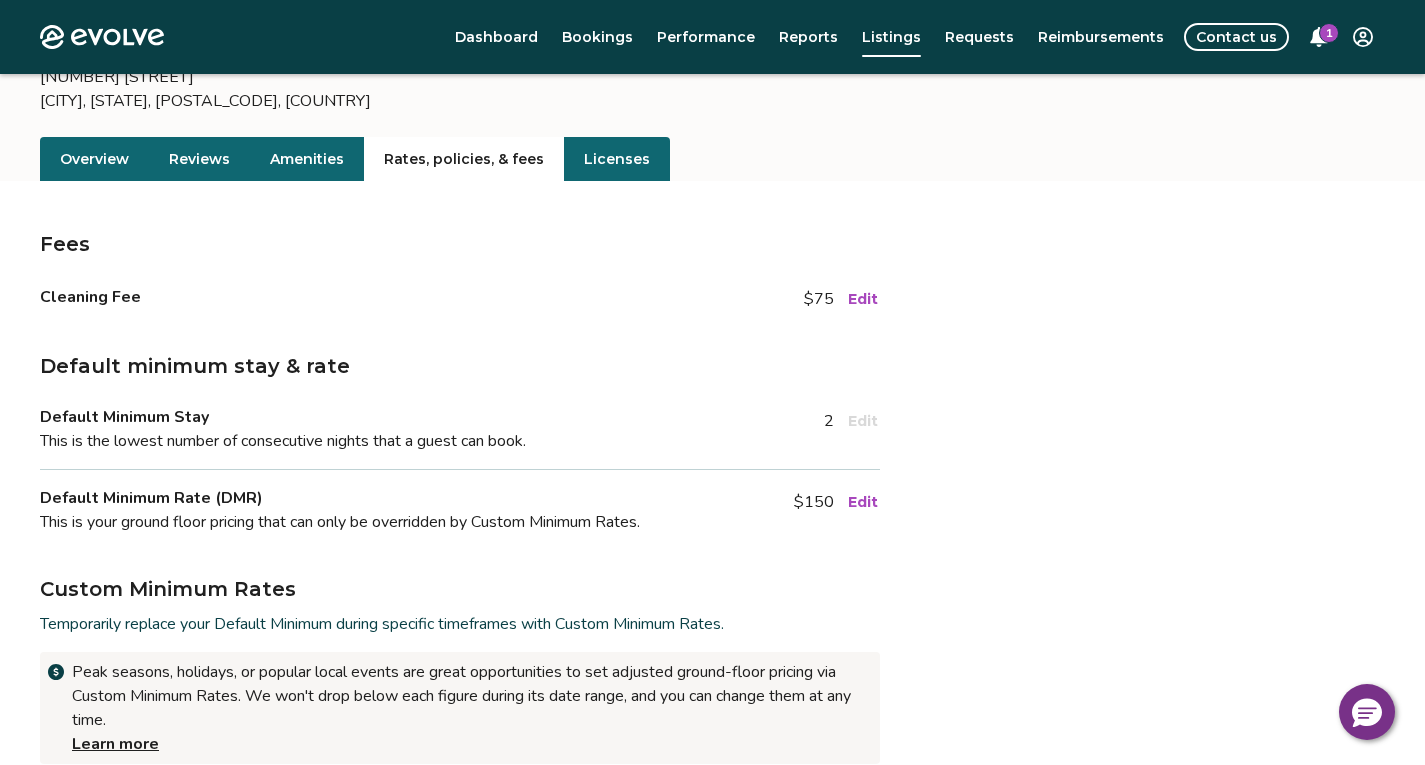 scroll, scrollTop: 200, scrollLeft: 0, axis: vertical 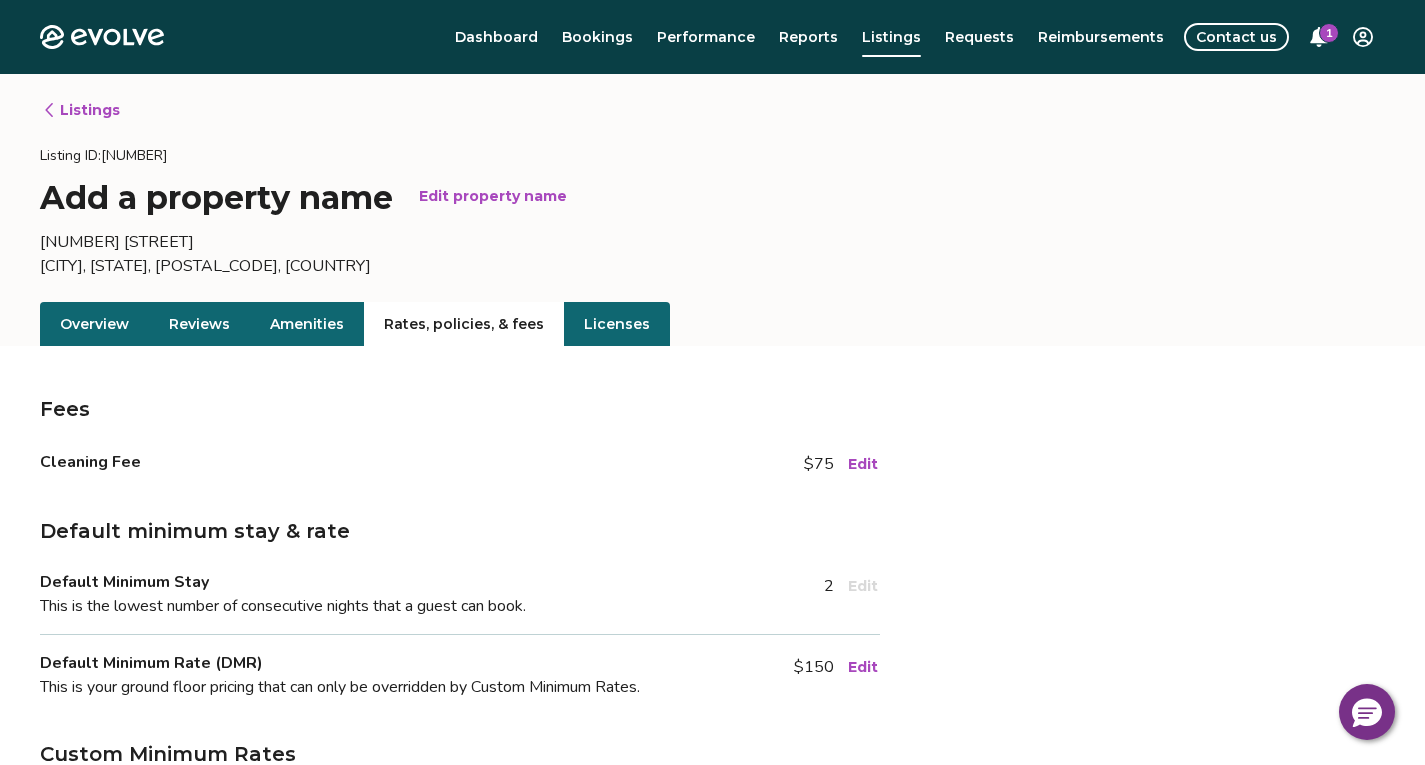 click on "Overview" at bounding box center (94, 324) 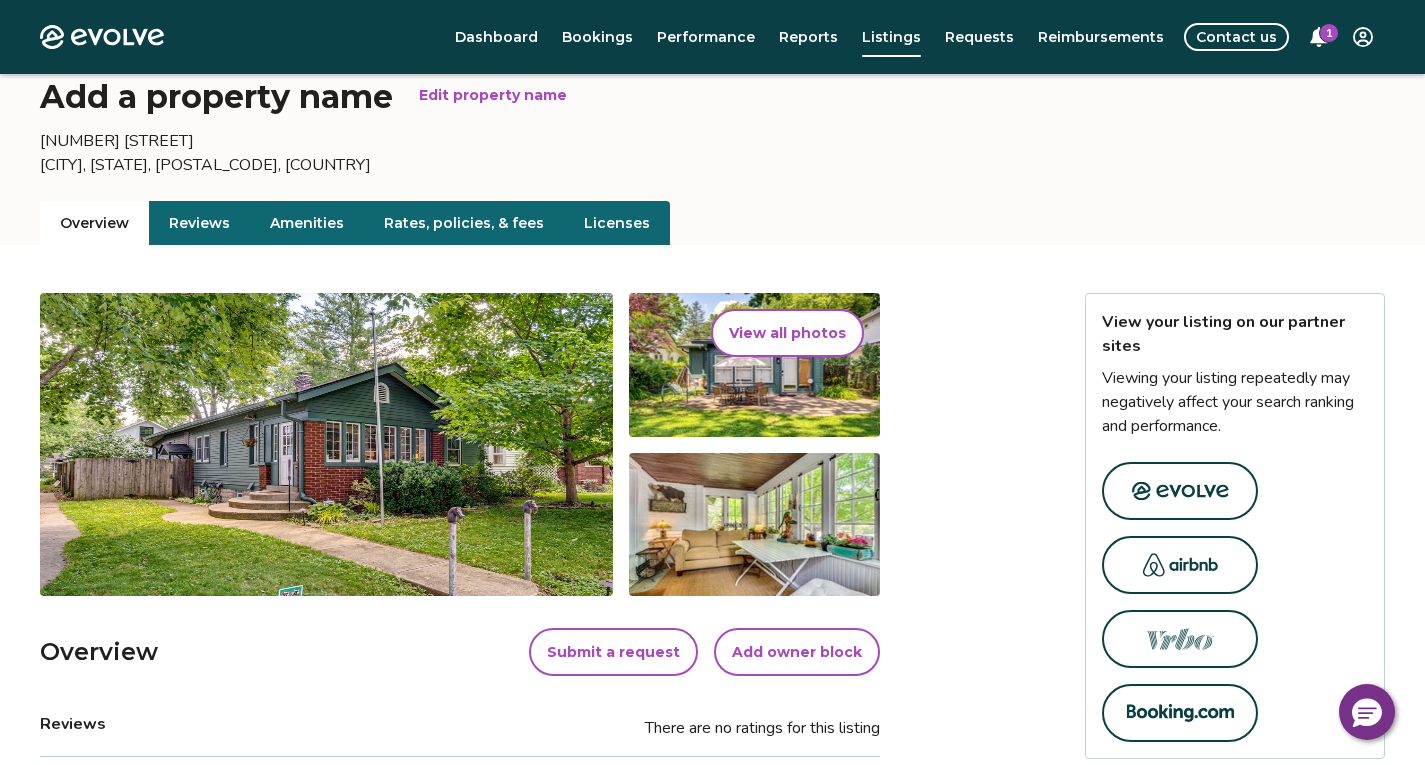 scroll, scrollTop: 0, scrollLeft: 0, axis: both 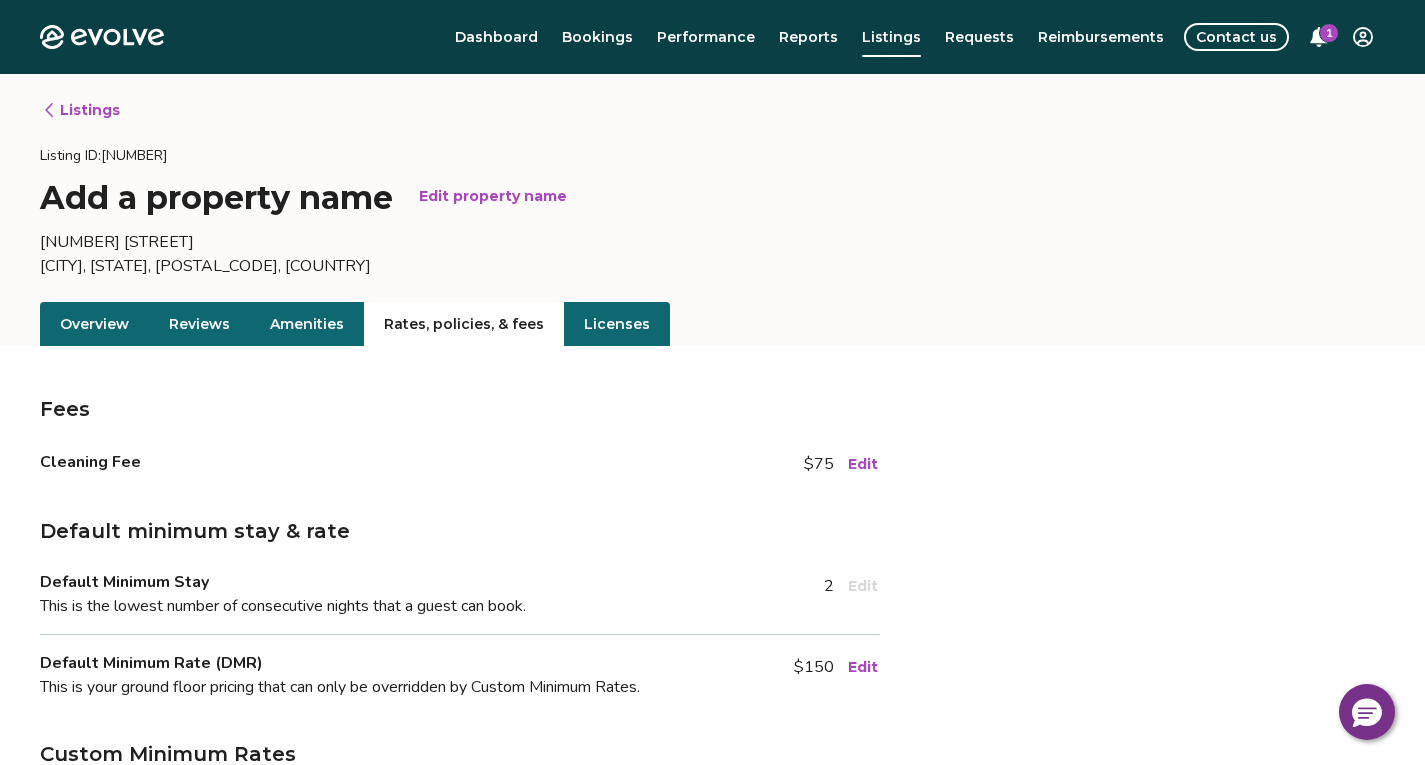 click on "Rates, policies, & fees" at bounding box center [464, 324] 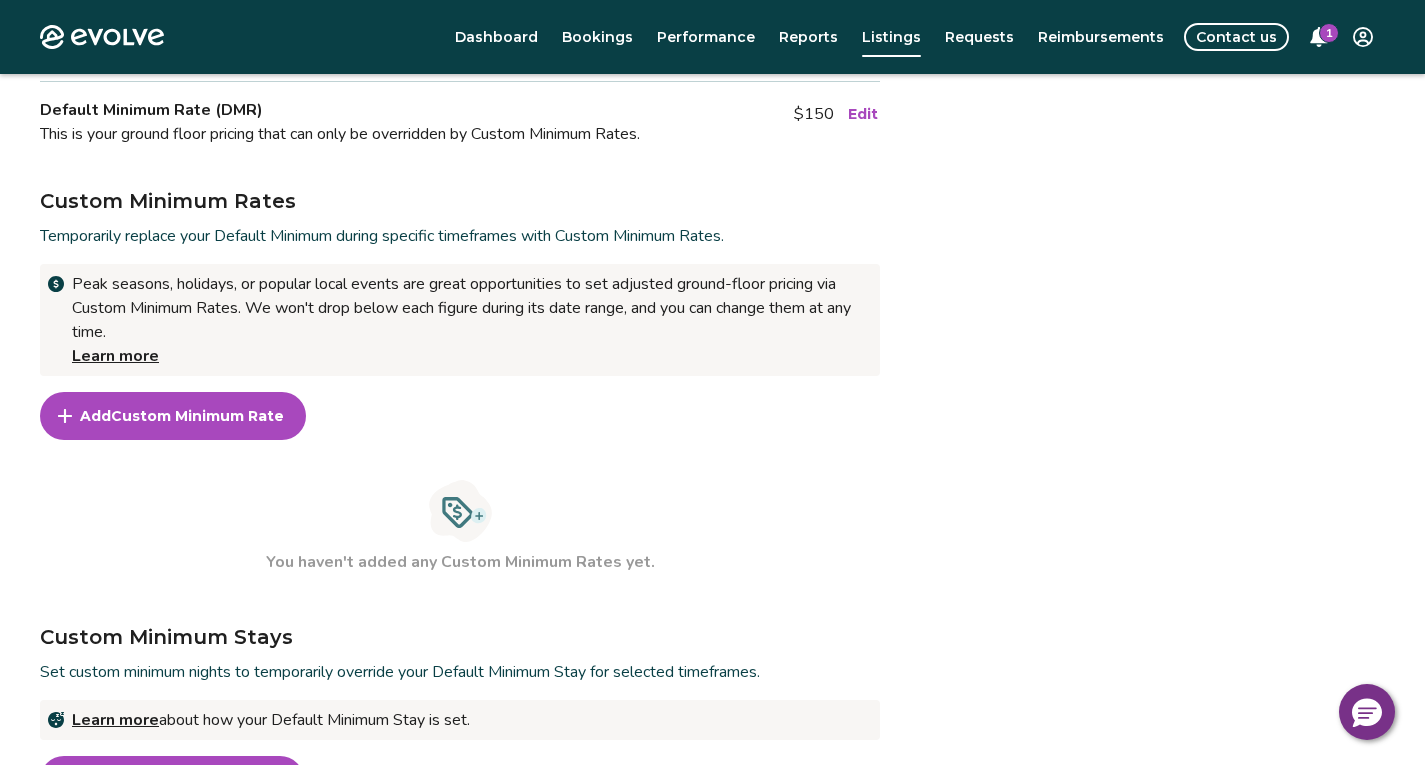 scroll, scrollTop: 600, scrollLeft: 0, axis: vertical 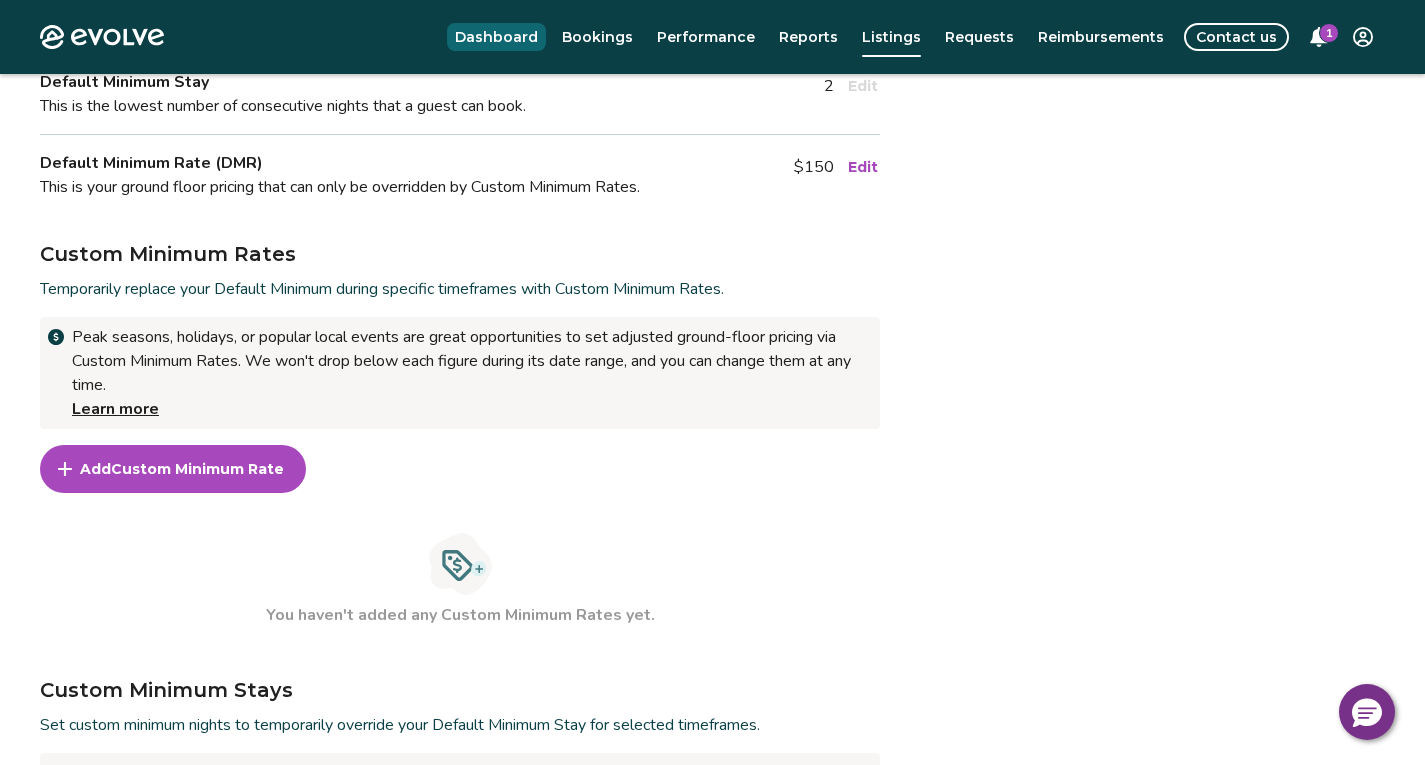 click on "Dashboard" at bounding box center (496, 37) 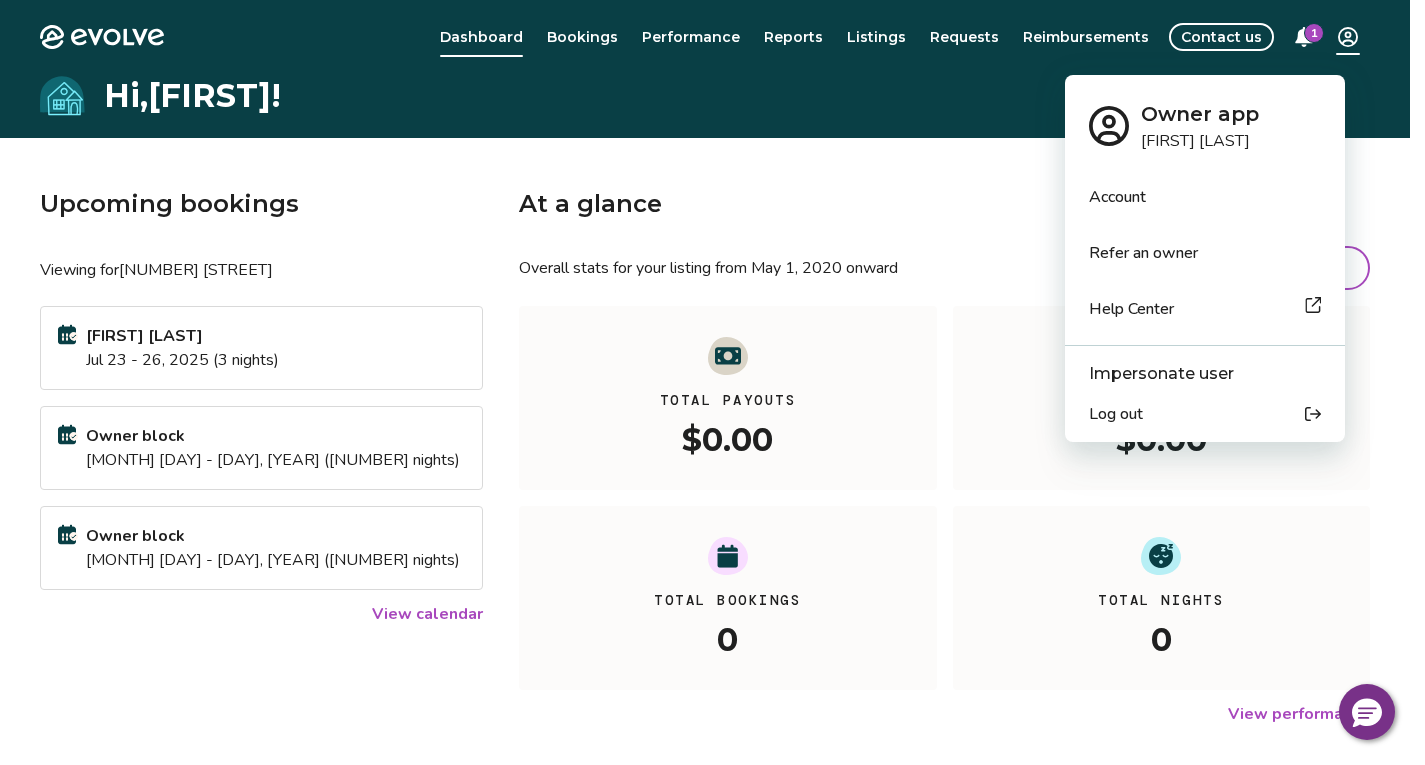 click on "Evolve Dashboard Bookings Performance Reports Listings Requests Reimbursements Contact us 1 Hi,  [FIRST] ! Upcoming bookings Viewing for  [NUMBER] [STREET] [FIRST] [LAST] [MONTH] [DAY] - [DAY], [YEAR] ([NUMBER] nights) Owner block [MONTH] [DAY] - [DAY], [YEAR] ([NUMBER] nights) Owner block [MONTH] [DAY] - [DAY], [YEAR] ([NUMBER] nights) View calendar At a glance Overall stats for your listing from [MONTH] 1, [YEAR] onward All YTD MTD Total Payouts $0.00 Average Rate $0.00 Total Bookings 0 Total Nights 0 View performance Looking for the booking site links to your listing?  You can find these under  the  Listings  overview © 2013-Present Evolve Vacation Rental Network Privacy Policy | Terms of Service
Owner app [FIRST]   [LAST] Account Refer an owner Help Center Impersonate user Log out" at bounding box center [712, 517] 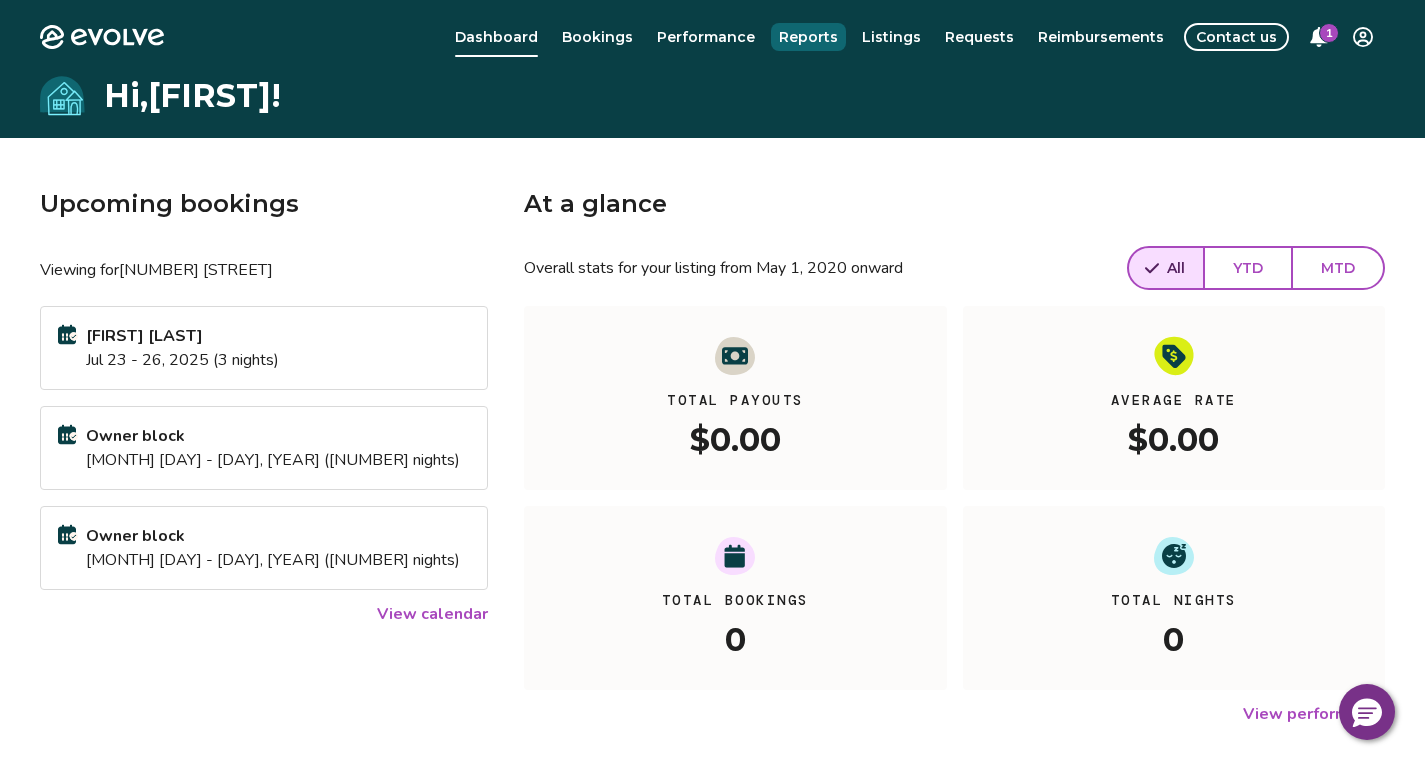 click on "Reports" at bounding box center [808, 37] 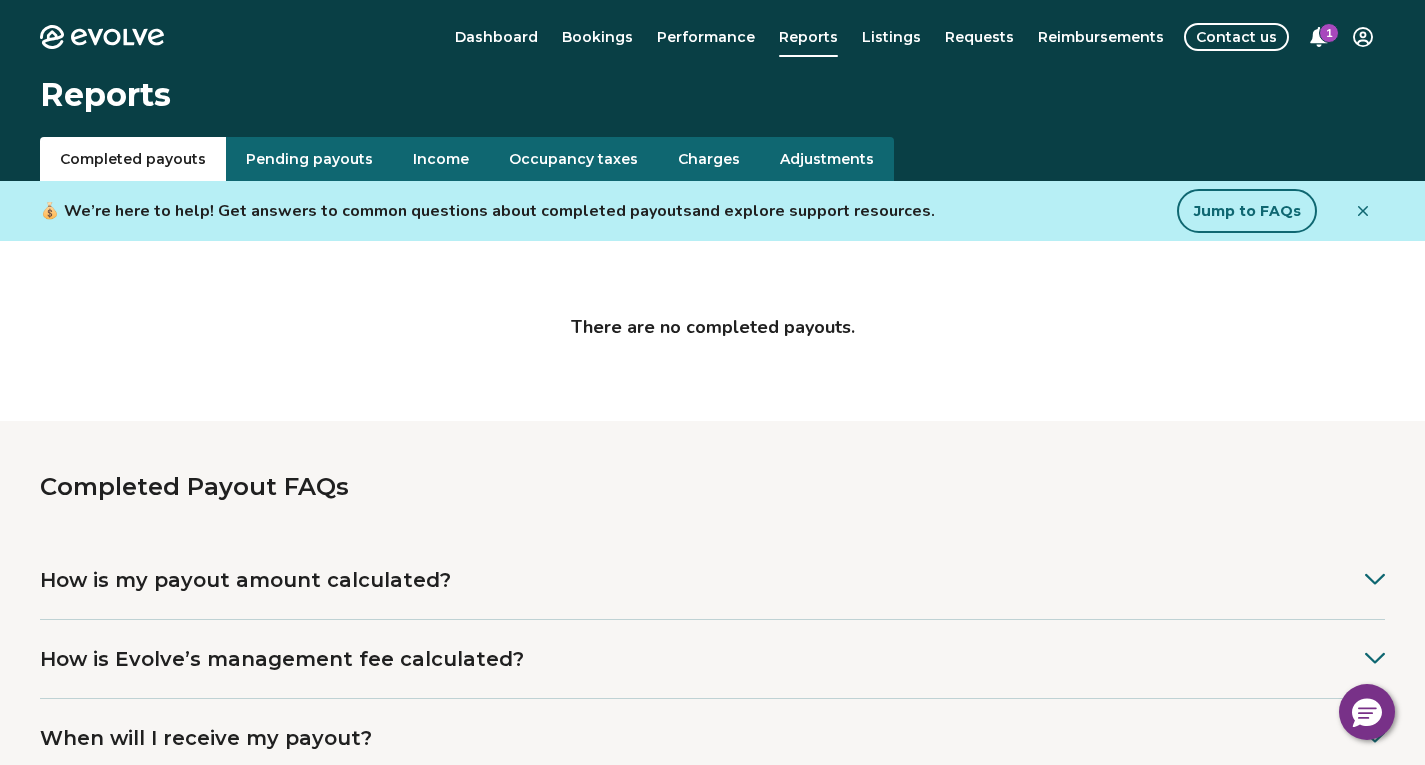 scroll, scrollTop: 0, scrollLeft: 0, axis: both 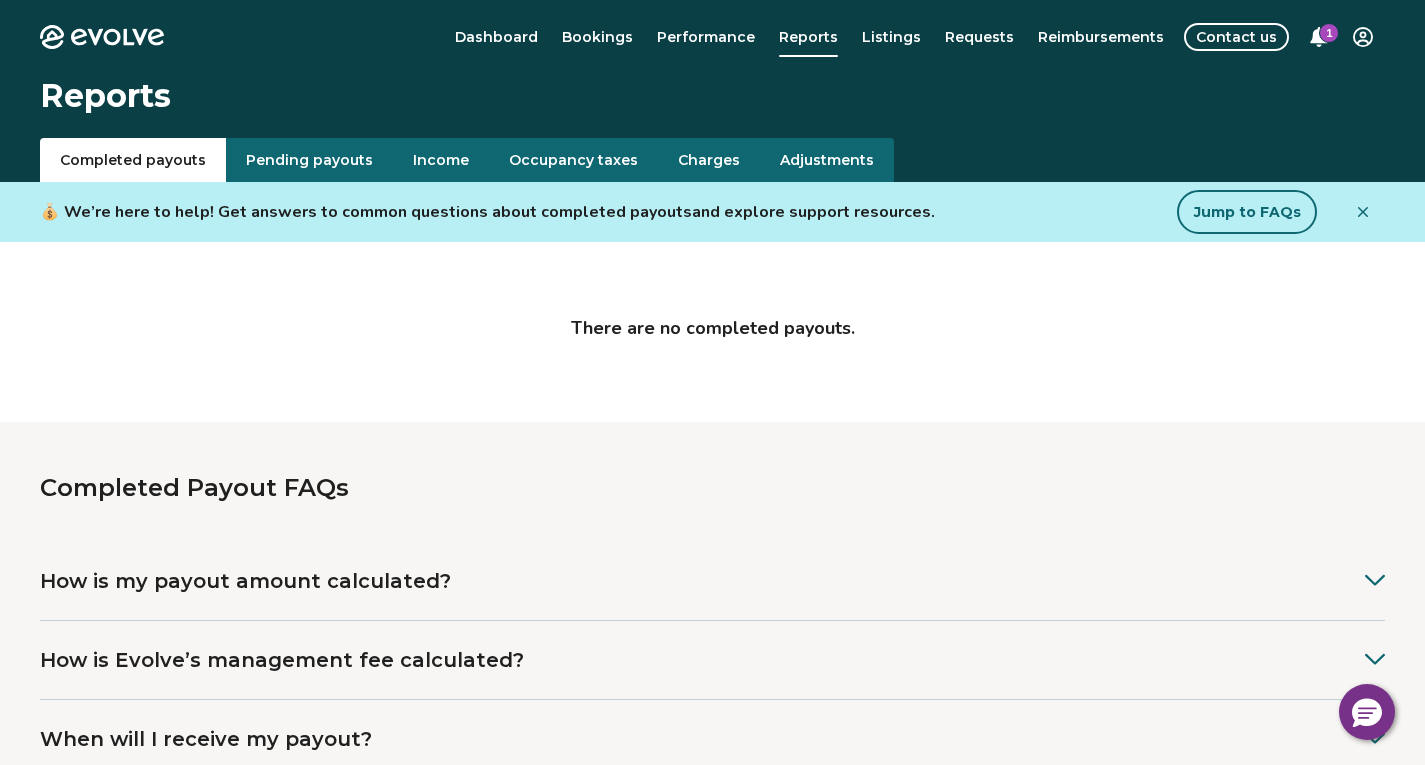 click on "Pending payouts" at bounding box center (309, 160) 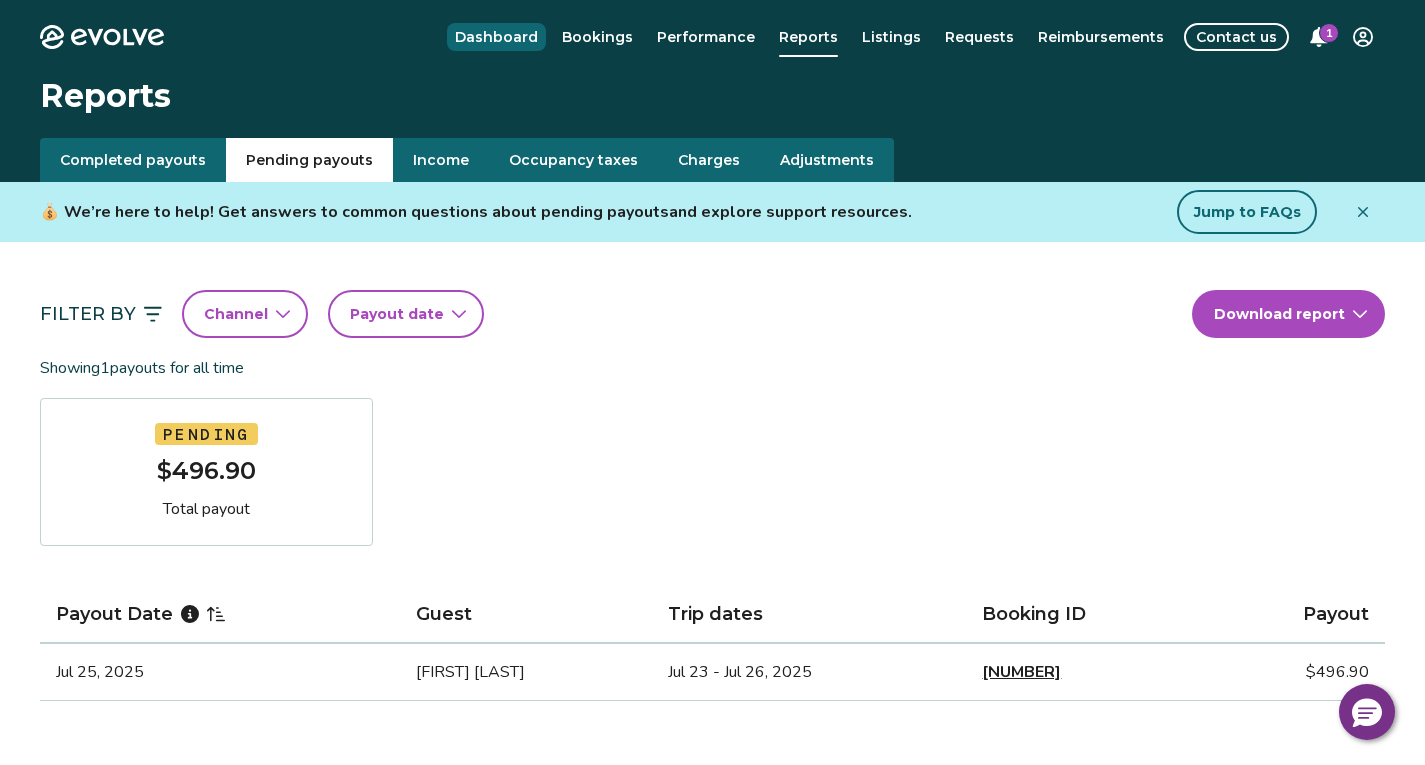 click on "Dashboard" at bounding box center (496, 37) 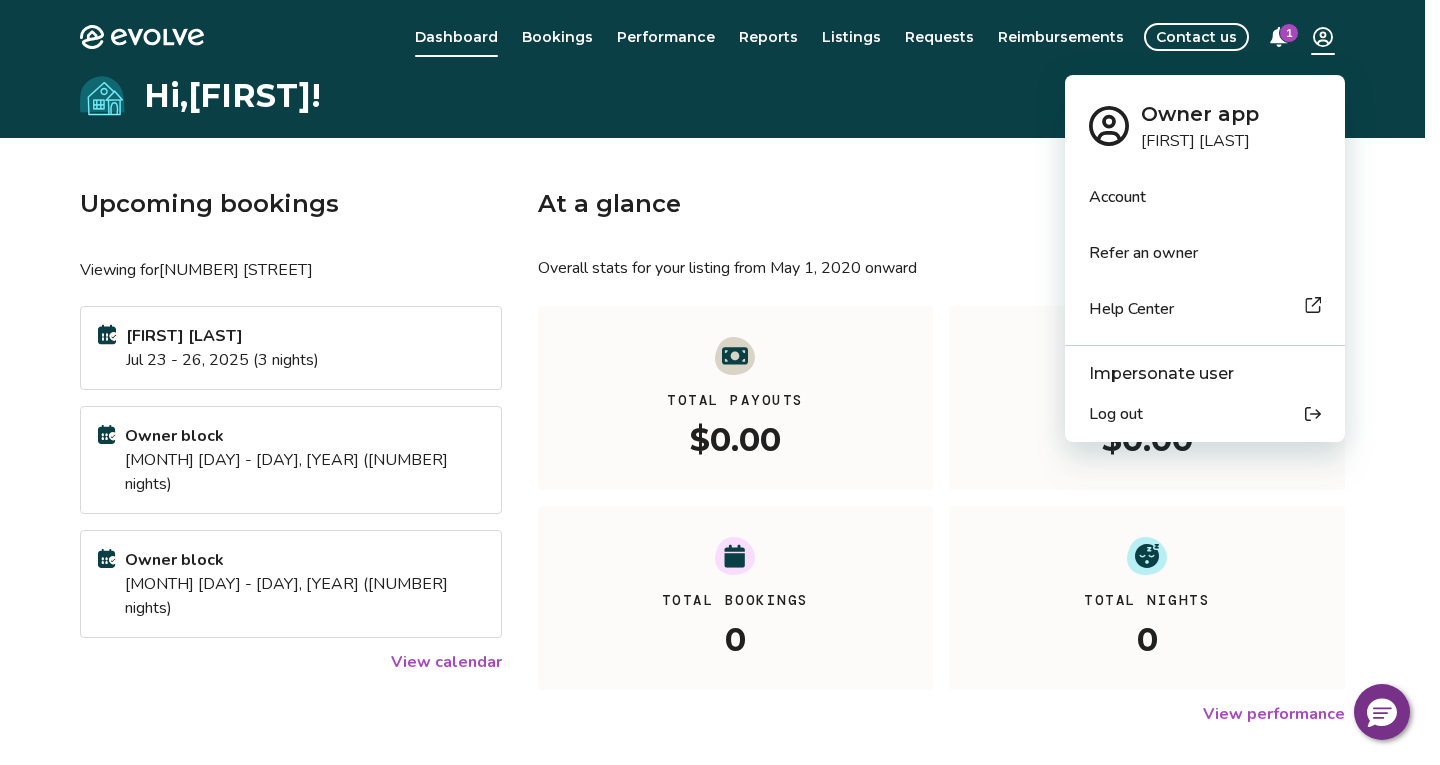 click on "Evolve Dashboard Bookings Performance Reports Listings Requests Reimbursements Contact us 1 Hi,  [FIRST] ! Upcoming bookings Viewing for  [NUMBER] [STREET] [FIRST] [LAST] [MONTH] [DAY] - [DAY], [YEAR] ([NUMBER] nights) Owner block [MONTH] [DAY] - [DAY], [YEAR] ([NUMBER] nights) Owner block [MONTH] [DAY] - [DAY], [YEAR] ([NUMBER] nights) View calendar At a glance Overall stats for your listing from [MONTH] 1, [YEAR] onward All YTD MTD Total Payouts $0.00 Average Rate $0.00 Total Bookings 0 Total Nights 0 View performance Looking for the booking site links to your listing?  You can find these under  the  Listings  overview © 2013-Present Evolve Vacation Rental Network Privacy Policy | Terms of Service
Owner app [FIRST]   [LAST] Account Refer an owner Help Center Impersonate user Log out" at bounding box center [720, 517] 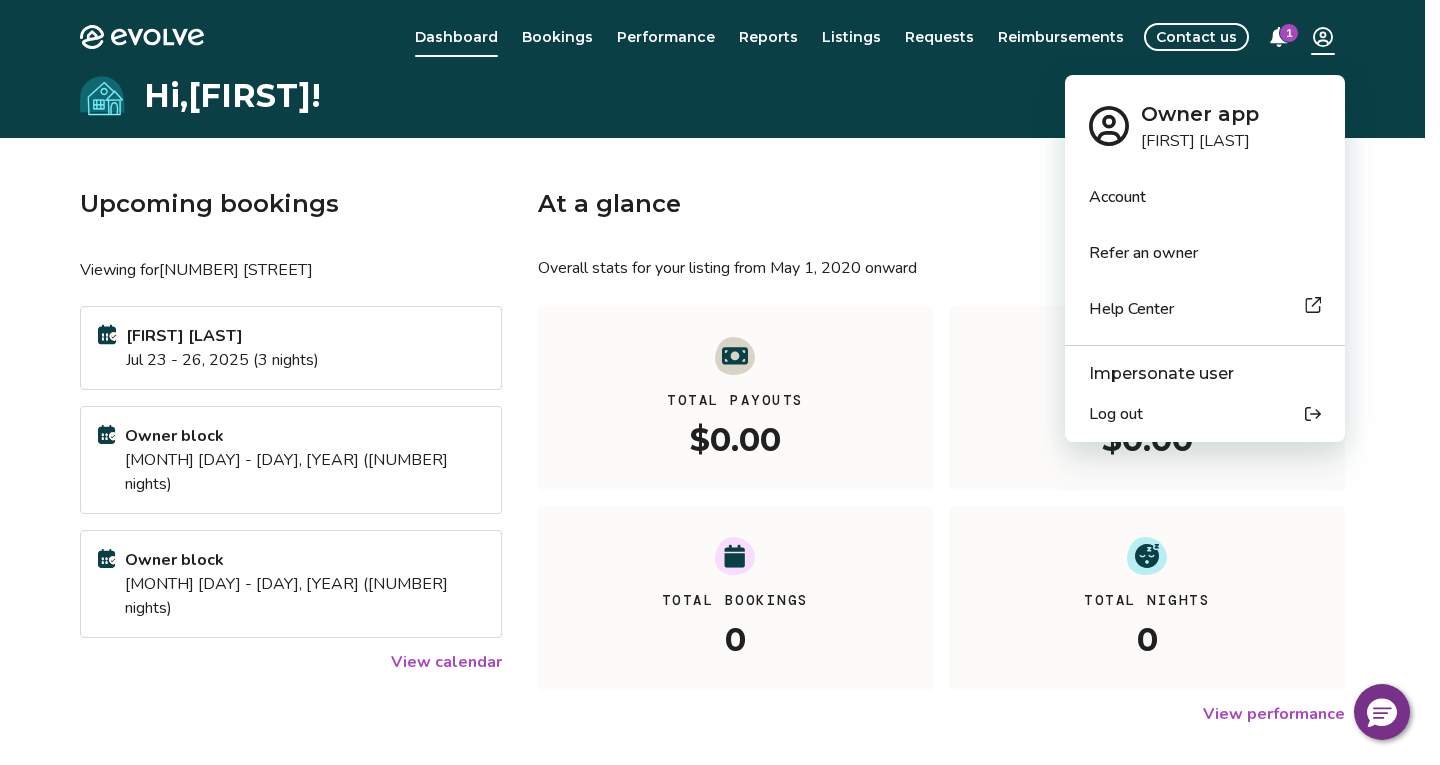 click on "Account" at bounding box center [1205, 197] 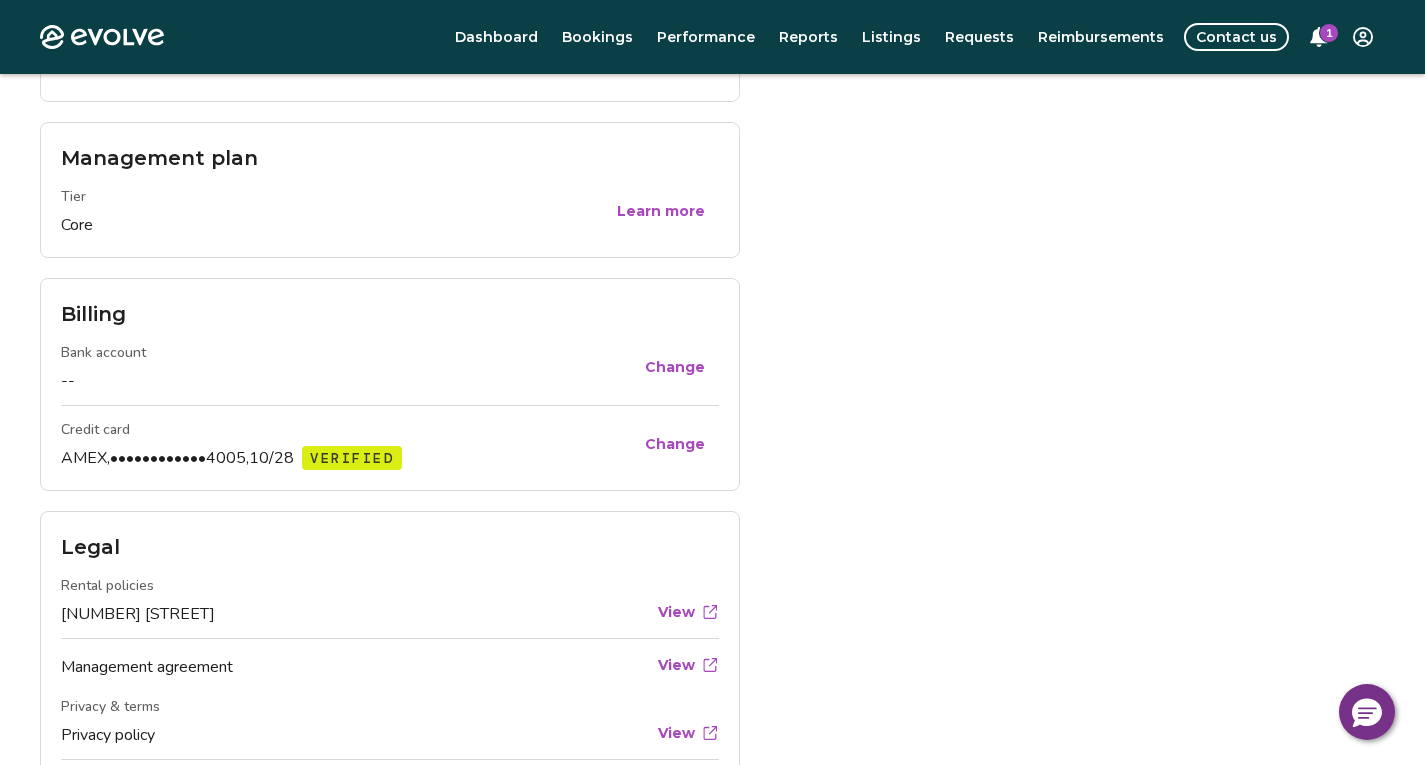 scroll, scrollTop: 700, scrollLeft: 0, axis: vertical 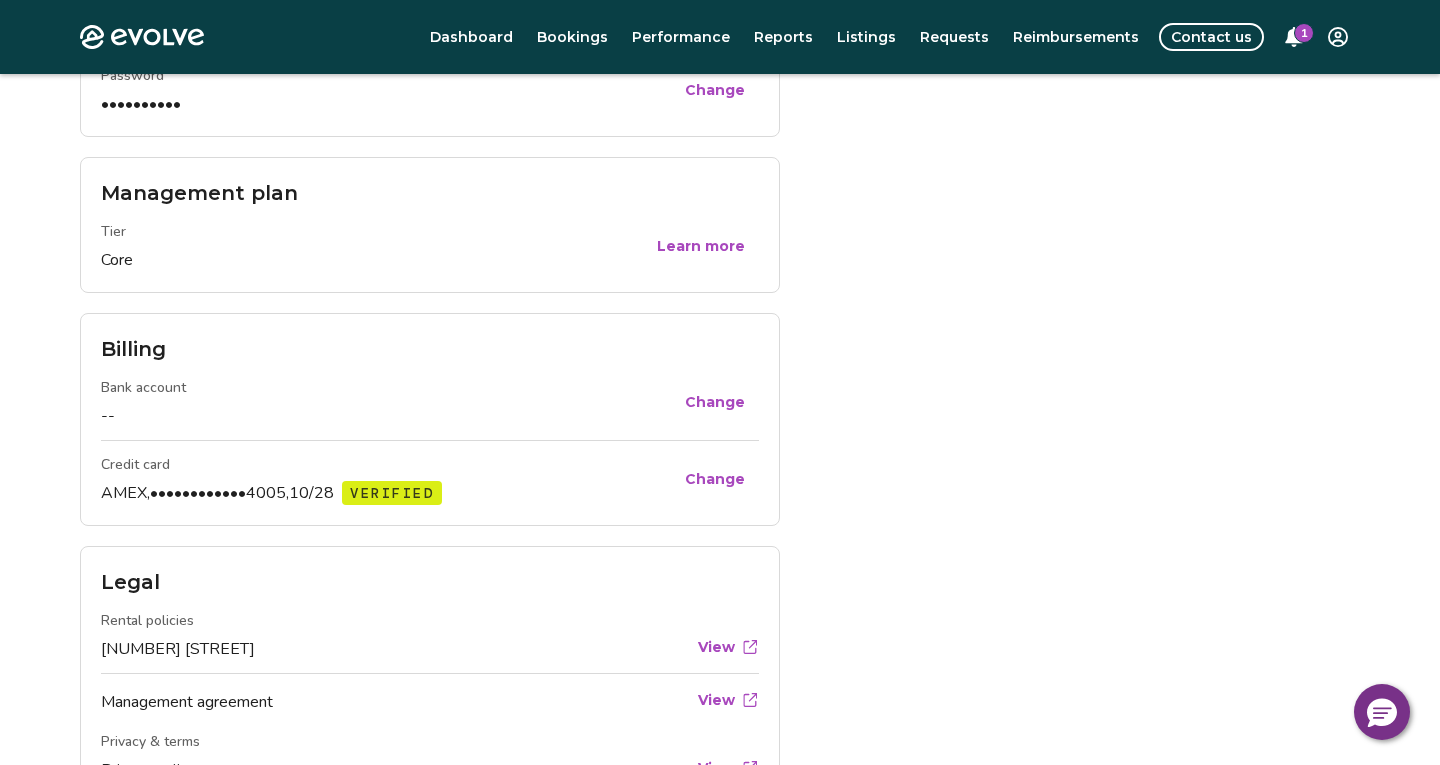 click on "Evolve Dashboard Bookings Performance Reports Listings Requests Reimbursements Contact us 1 Account Personal info Legal name   [FIRST] [LAST] Edit Contact info Email   [EMAIL] Phone   [PHONE] Mailing address   [ADDRESS] Edit Login Username   [EMAIL] Password   •••••••••• Change Management plan Tier   Core Learn more Billing Bank account   -- Change Credit card   AMEX,  ••••••••••••[LAST_FOUR],  [MM]/[YY] Verified Change Legal Rental policies   [NUMBER] [STREET] View   Management agreement View Privacy & terms   Privacy policy View   Safety and security policy View   Terms of service View" at bounding box center [720, 154] 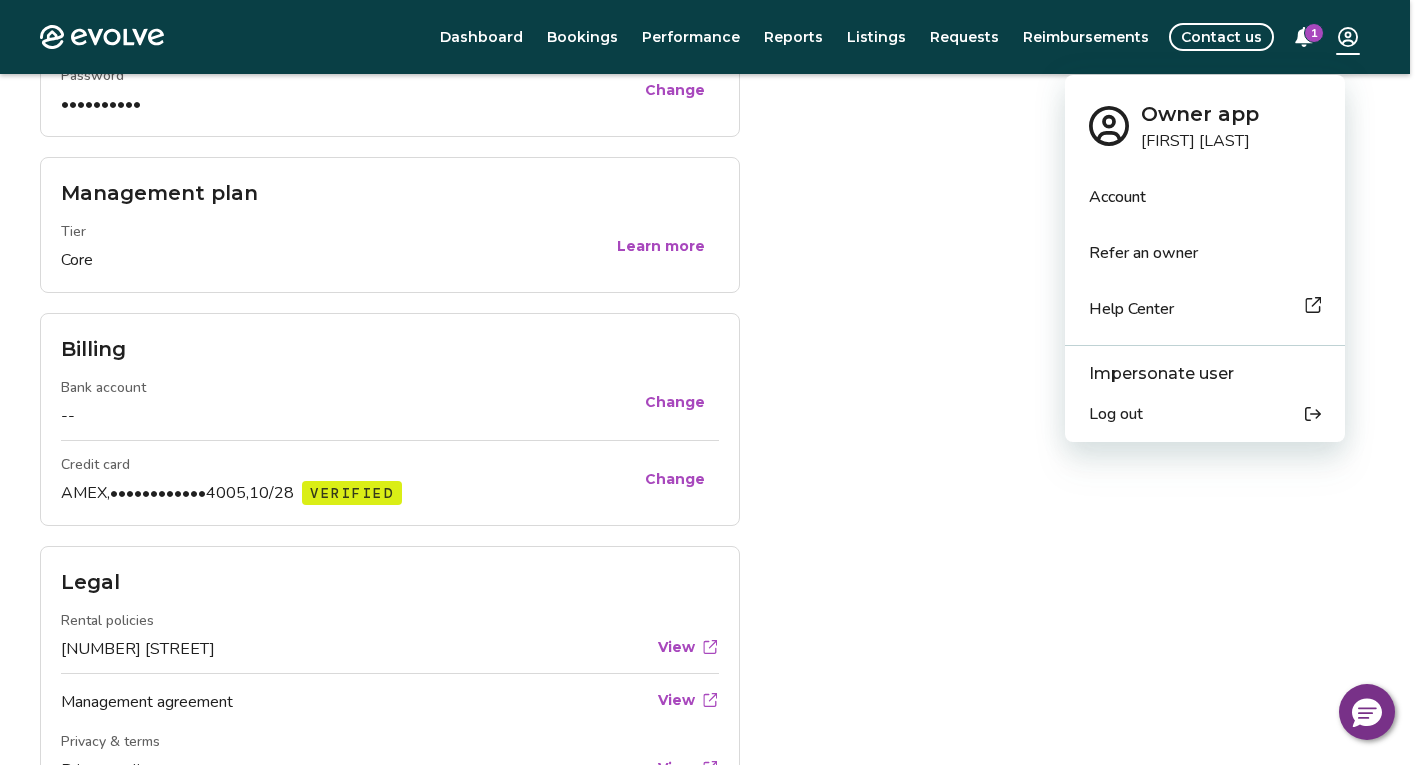 click on "Evolve Dashboard Bookings Performance Reports Listings Requests Reimbursements Contact us 1 Account Personal info Legal name   [FIRST] [LAST] Edit Contact info Email   [EMAIL] Phone   [PHONE] Mailing address   [ADDRESS] Edit Login Username   [EMAIL] Password   •••••••••• Change Management plan Tier   Core Learn more Billing Bank account   -- Change Credit card   AMEX,  ••••••••••••[LAST_FOUR],  [MM]/[YY] Verified Change Legal Rental policies   [NUMBER] [STREET] View   Management agreement View Privacy & terms   Privacy policy View   Safety and security policy View   Terms of service View © 2013-Present Evolve Vacation Rental Network Privacy Policy | Terms of Service
Owner app [FIRST]   [LAST] Account Refer an owner Help Center Impersonate user Log out" at bounding box center [712, 154] 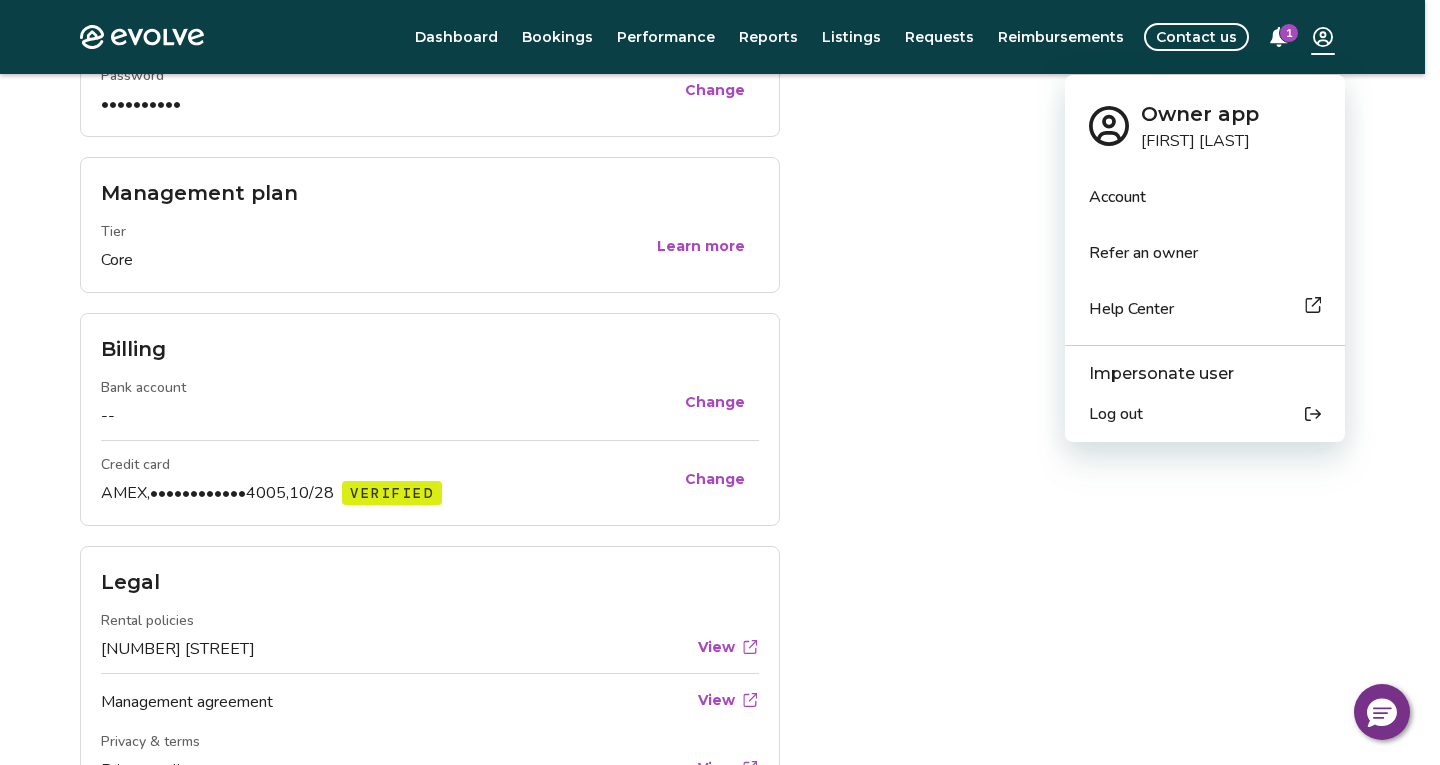 click on "Evolve Dashboard Bookings Performance Reports Listings Requests Reimbursements Contact us 1 Account Personal info Legal name   [FIRST] [LAST] Edit Contact info Email   [EMAIL] Phone   [PHONE] Mailing address   [ADDRESS] Edit Login Username   [EMAIL] Password   •••••••••• Change Management plan Tier   Core Learn more Billing Bank account   -- Change Credit card   AMEX,  ••••••••••••[LAST_FOUR],  [MM]/[YY] Verified Change Legal Rental policies   [NUMBER] [STREET] View   Management agreement View Privacy & terms   Privacy policy View   Safety and security policy View   Terms of service View © 2013-Present Evolve Vacation Rental Network Privacy Policy | Terms of Service
Owner app [FIRST]   [LAST] Account Refer an owner Help Center Impersonate user Log out" at bounding box center (720, 154) 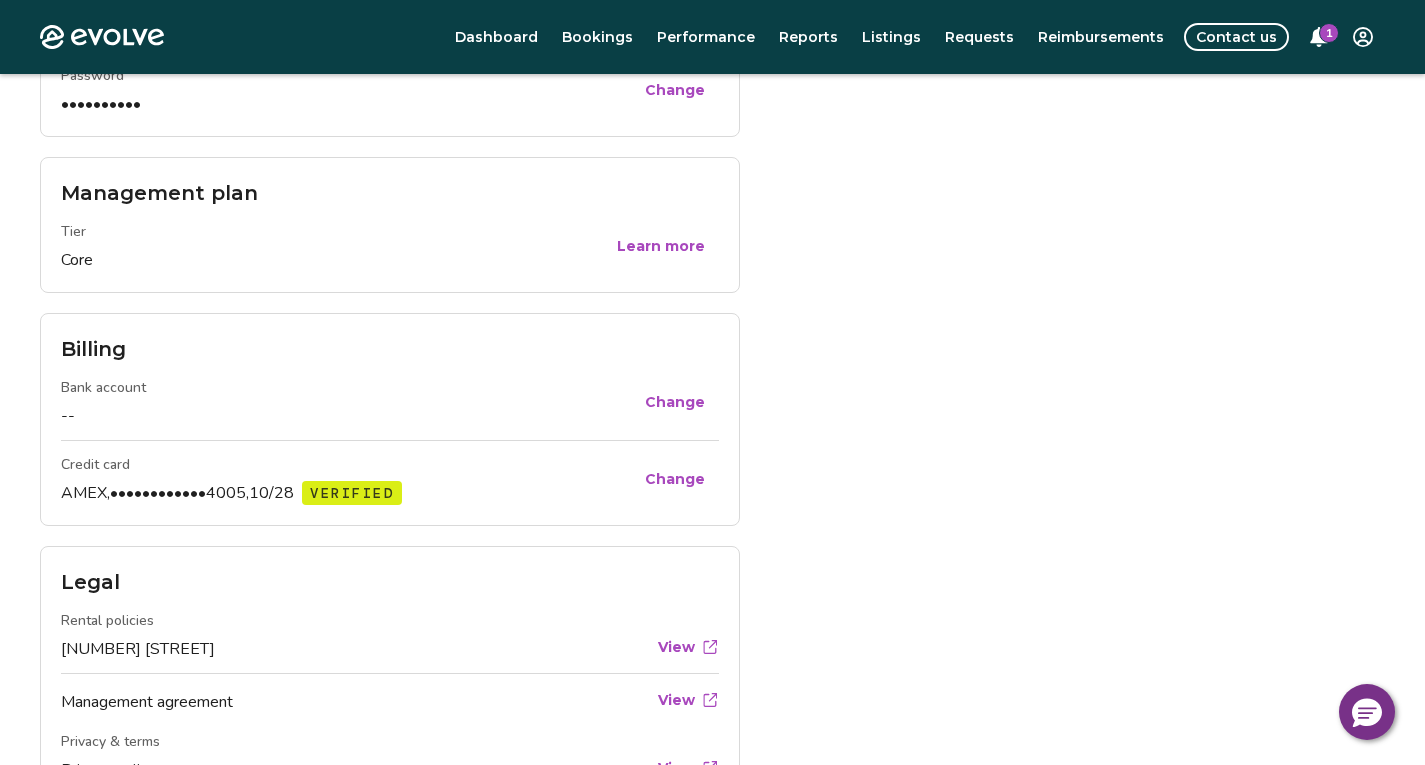 click on "Evolve Dashboard Bookings Performance Reports Listings Requests Reimbursements Contact us 1 Account Personal info Legal name   [FIRST] [LAST] Edit Contact info Email   [EMAIL] Phone   [PHONE] Mailing address   [ADDRESS] Edit Login Username   [EMAIL] Password   •••••••••• Change Management plan Tier   Core Learn more Billing Bank account   -- Change Credit card   AMEX,  ••••••••••••[LAST_FOUR],  [MM]/[YY] Verified Change Legal Rental policies   [NUMBER] [STREET] View   Management agreement View Privacy & terms   Privacy policy View   Safety and security policy View   Terms of service View" at bounding box center [712, 154] 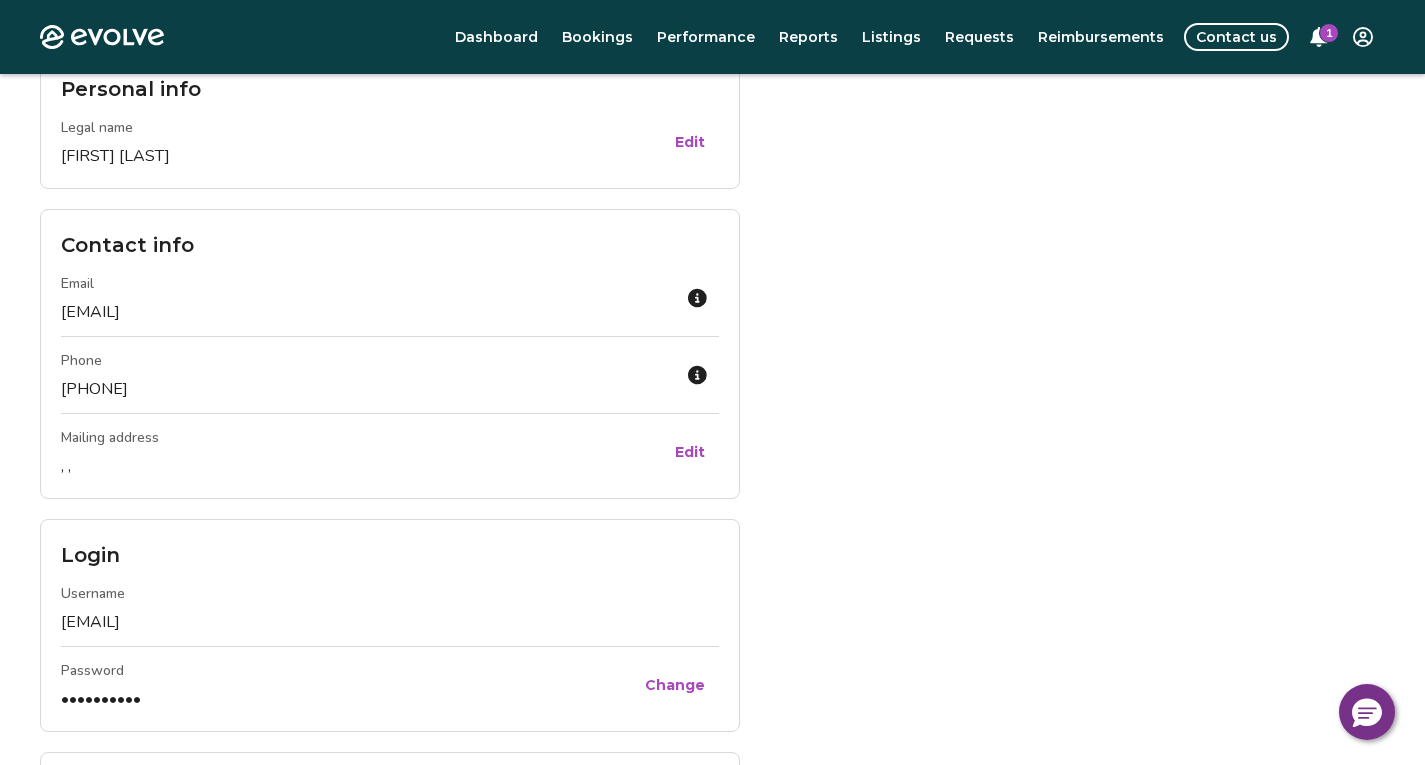 scroll, scrollTop: 100, scrollLeft: 0, axis: vertical 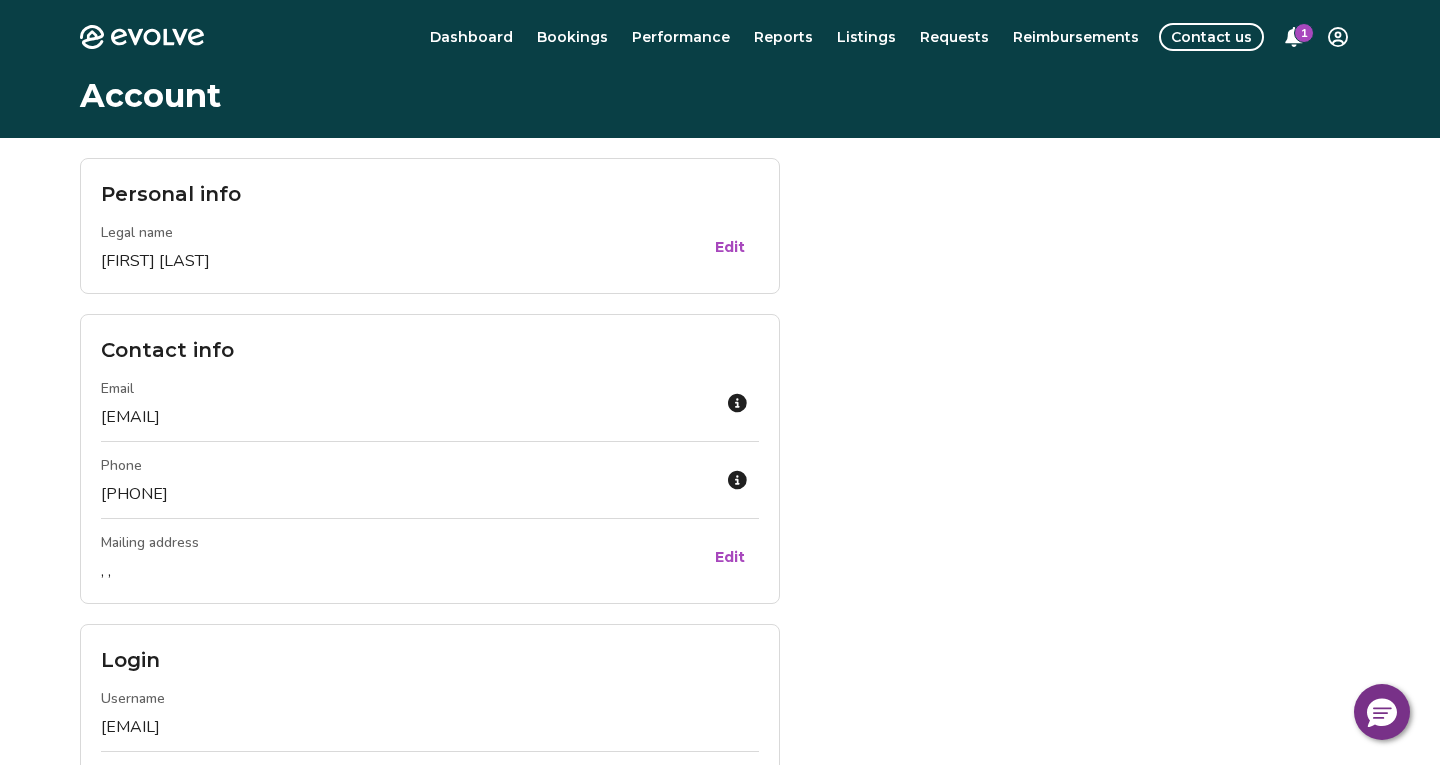 click on "Evolve Dashboard Bookings Performance Reports Listings Requests Reimbursements Contact us 1 Account Personal info Legal name   [FIRST] [LAST] Edit Contact info Email   [EMAIL] Phone   [PHONE] Mailing address   [ADDRESS] Edit Login Username   [EMAIL] Password   •••••••••• Change Management plan Tier   Core Learn more Billing Bank account   -- Change Credit card   AMEX,  ••••••••••••[LAST_FOUR],  [MM]/[YY] Verified Change Legal Rental policies   [NUMBER] [STREET] View   Management agreement View Privacy & terms   Privacy policy View   Safety and security policy View   Terms of service View" at bounding box center [720, 854] 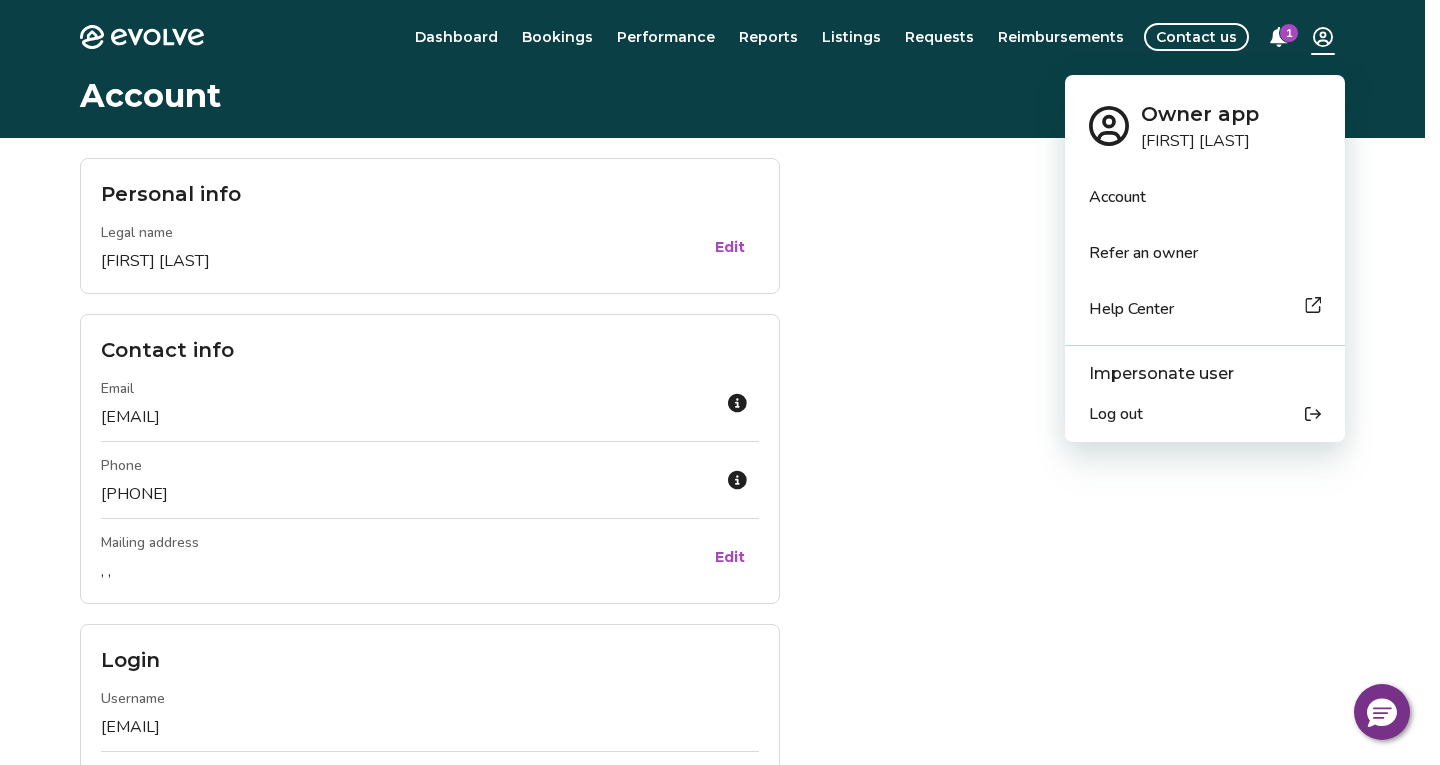 click on "Evolve Dashboard Bookings Performance Reports Listings Requests Reimbursements Contact us 1 Account Personal info Legal name   [FIRST] [LAST] Edit Contact info Email   [EMAIL] Phone   [PHONE] Mailing address   [ADDRESS] Edit Login Username   [EMAIL] Password   •••••••••• Change Management plan Tier   Core Learn more Billing Bank account   -- Change Credit card   AMEX,  ••••••••••••[LAST_FOUR],  [MM]/[YY] Verified Change Legal Rental policies   [NUMBER] [STREET] View   Management agreement View Privacy & terms   Privacy policy View   Safety and security policy View   Terms of service View © 2013-Present Evolve Vacation Rental Network Privacy Policy | Terms of Service
Owner app [FIRST]   [LAST] Account Refer an owner Help Center Impersonate user Log out" at bounding box center (720, 854) 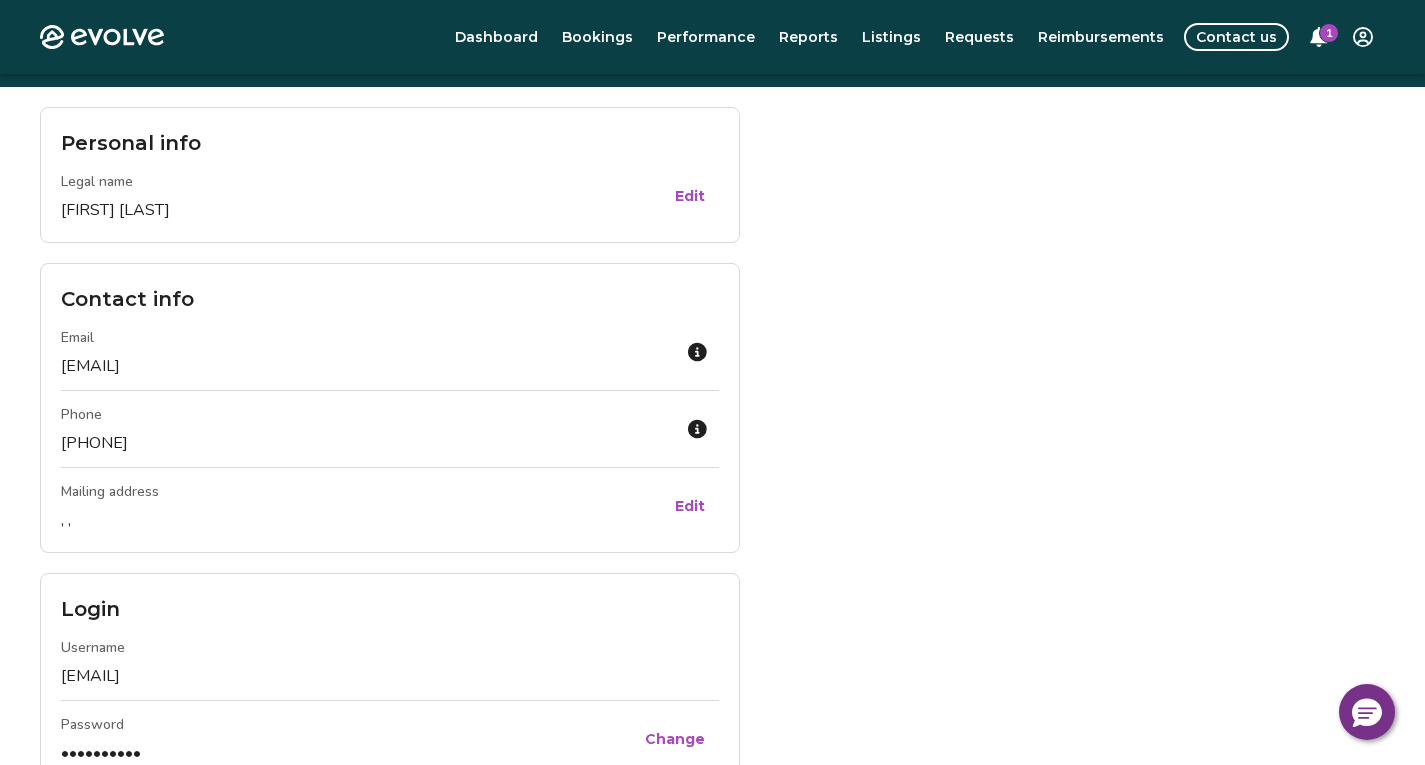 scroll, scrollTop: 0, scrollLeft: 0, axis: both 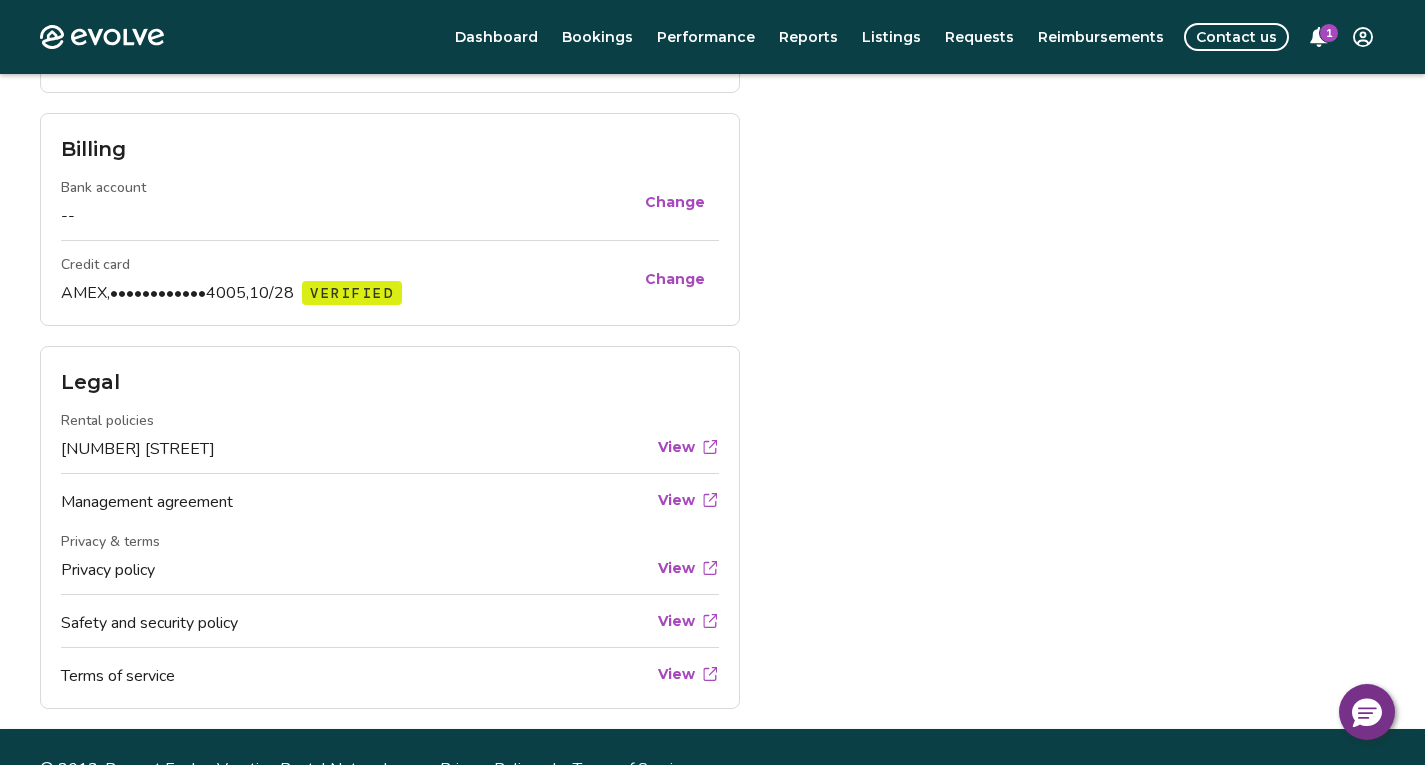 click on "Personal info Legal name   [FIRST] [LAST] Edit Contact info Email   [EMAIL] Phone   [PHONE] Mailing address   [ADDRESS] Edit Login Username   [EMAIL] Password   •••••••••• Change Management plan Tier   Core Learn more Billing Bank account   -- Change Credit card   AMEX,  ••••••••••••[LAST_FOUR],  [MM]/[YY] Verified Change Legal Rental policies   [NUMBER] [STREET] View   Management agreement View Privacy & terms   Privacy policy View   Safety and security policy View   Terms of service View" at bounding box center [712, -17] 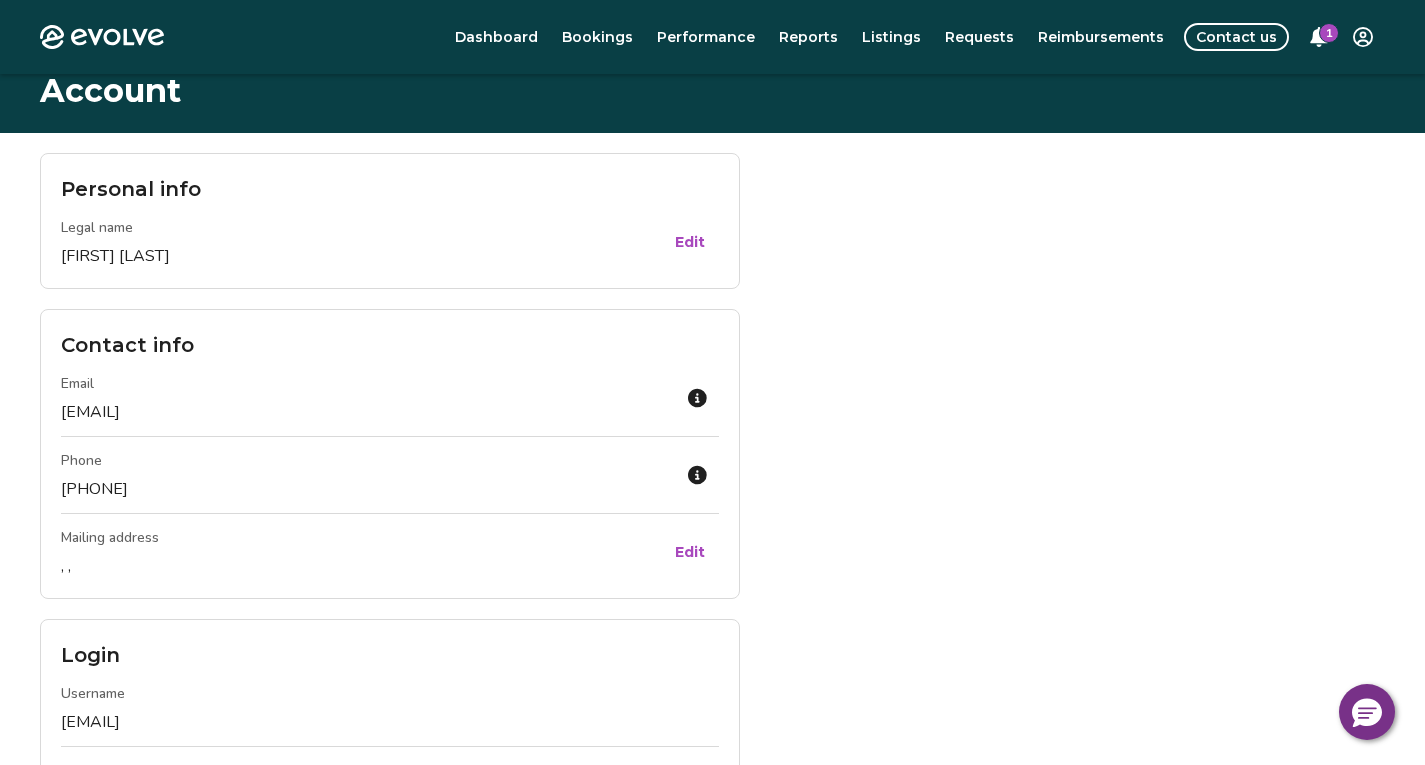 scroll, scrollTop: 0, scrollLeft: 0, axis: both 